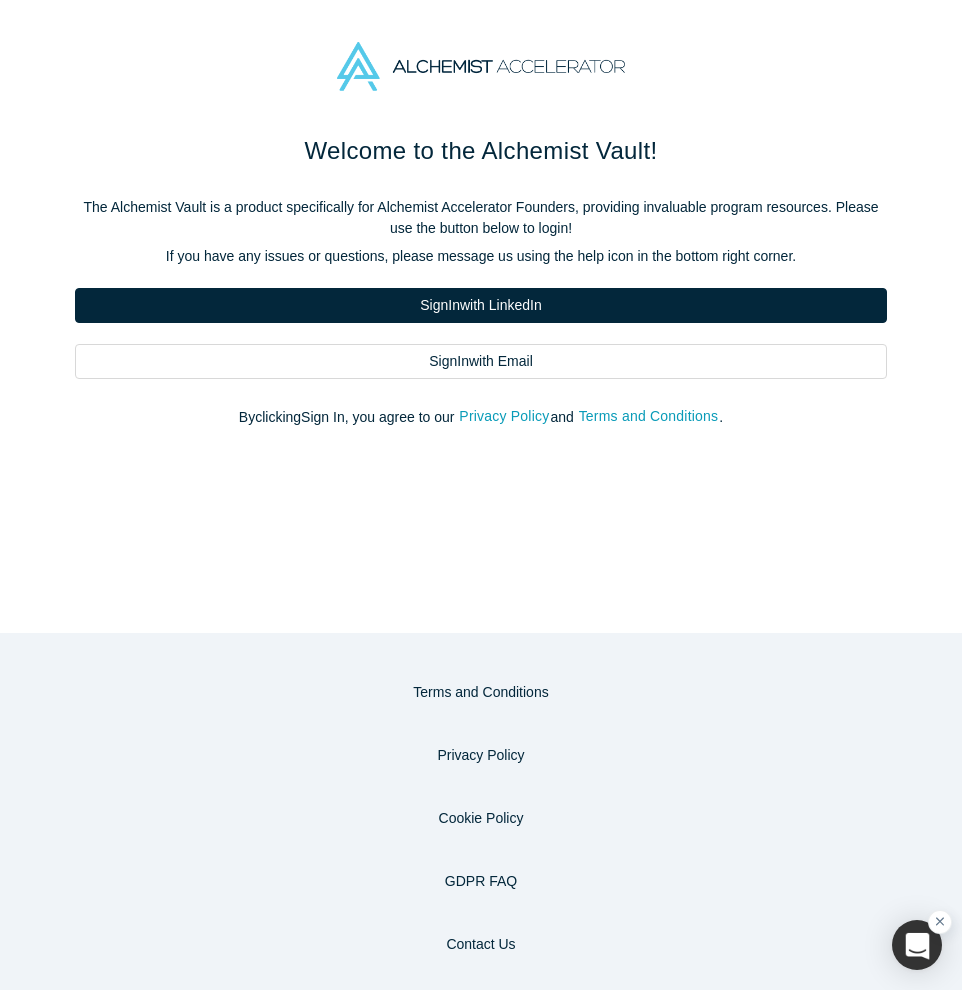 scroll, scrollTop: 0, scrollLeft: 0, axis: both 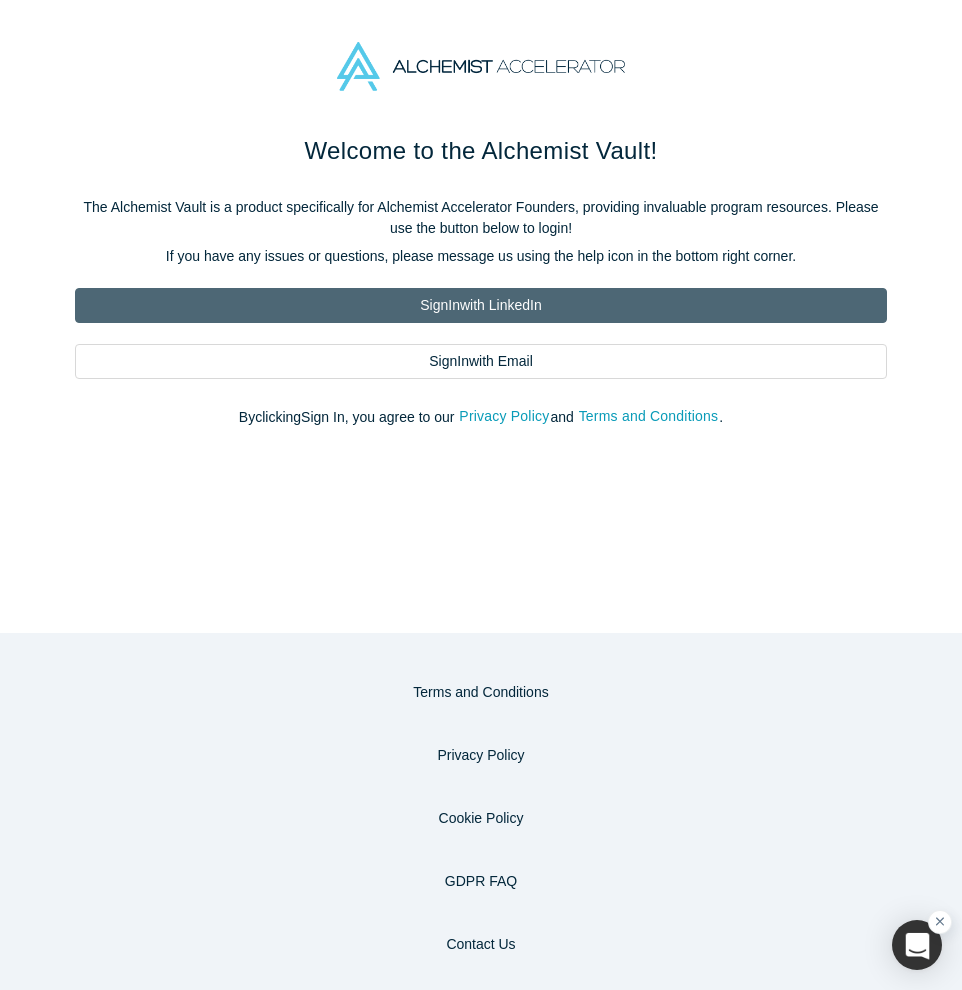 click on "Sign  In  with LinkedIn" at bounding box center [481, 305] 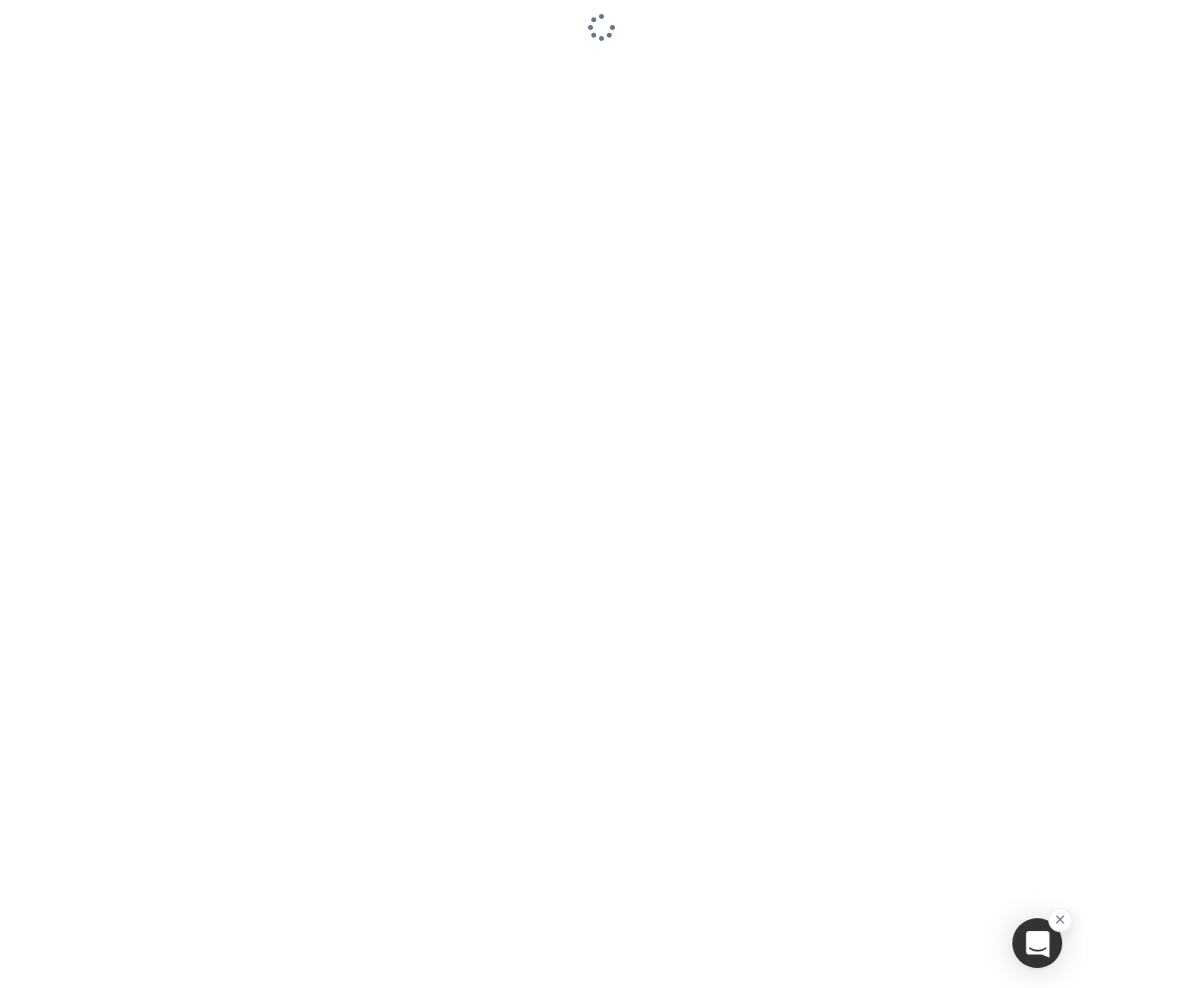 scroll, scrollTop: 0, scrollLeft: 0, axis: both 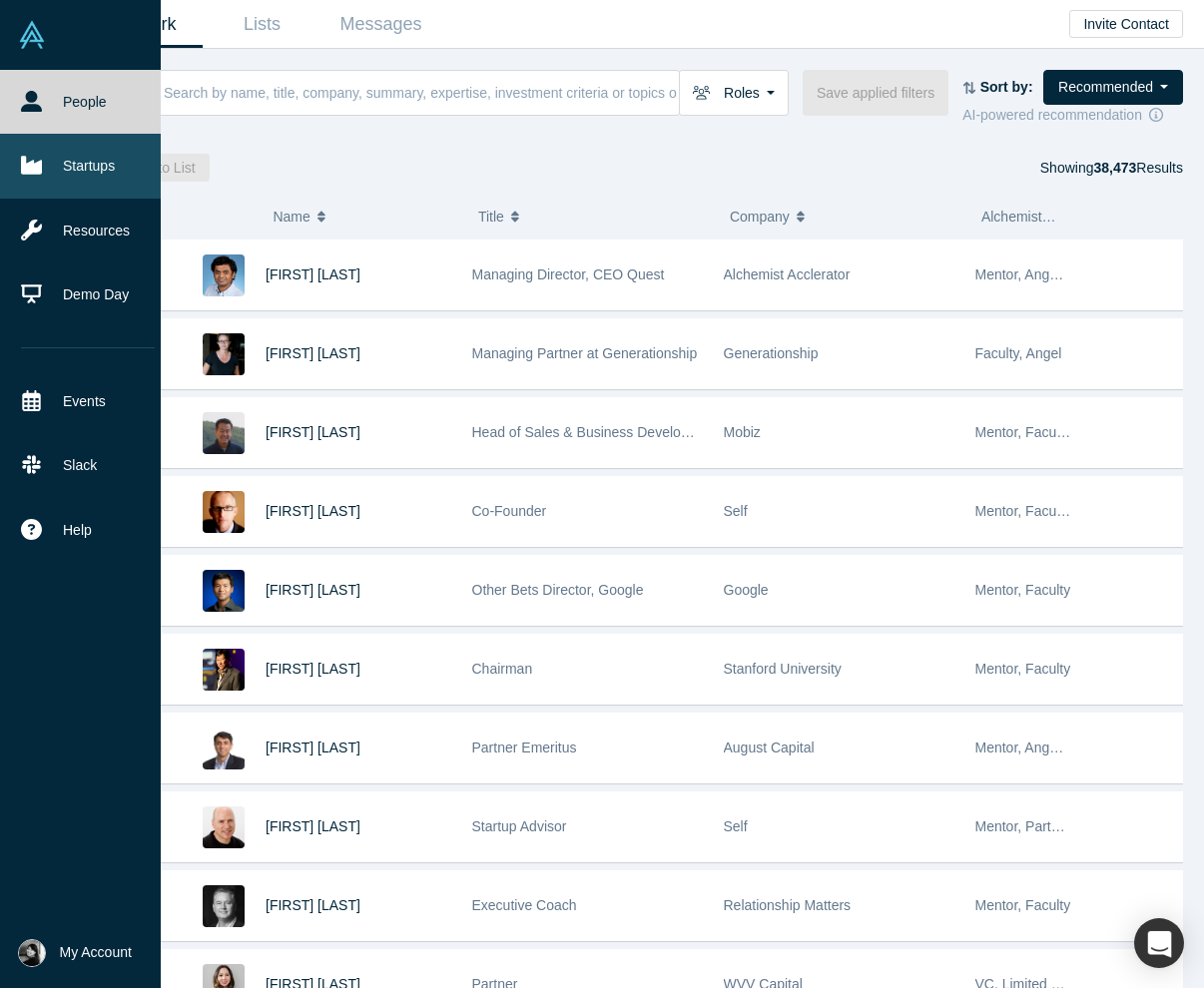 click on "Startups" at bounding box center [88, 166] 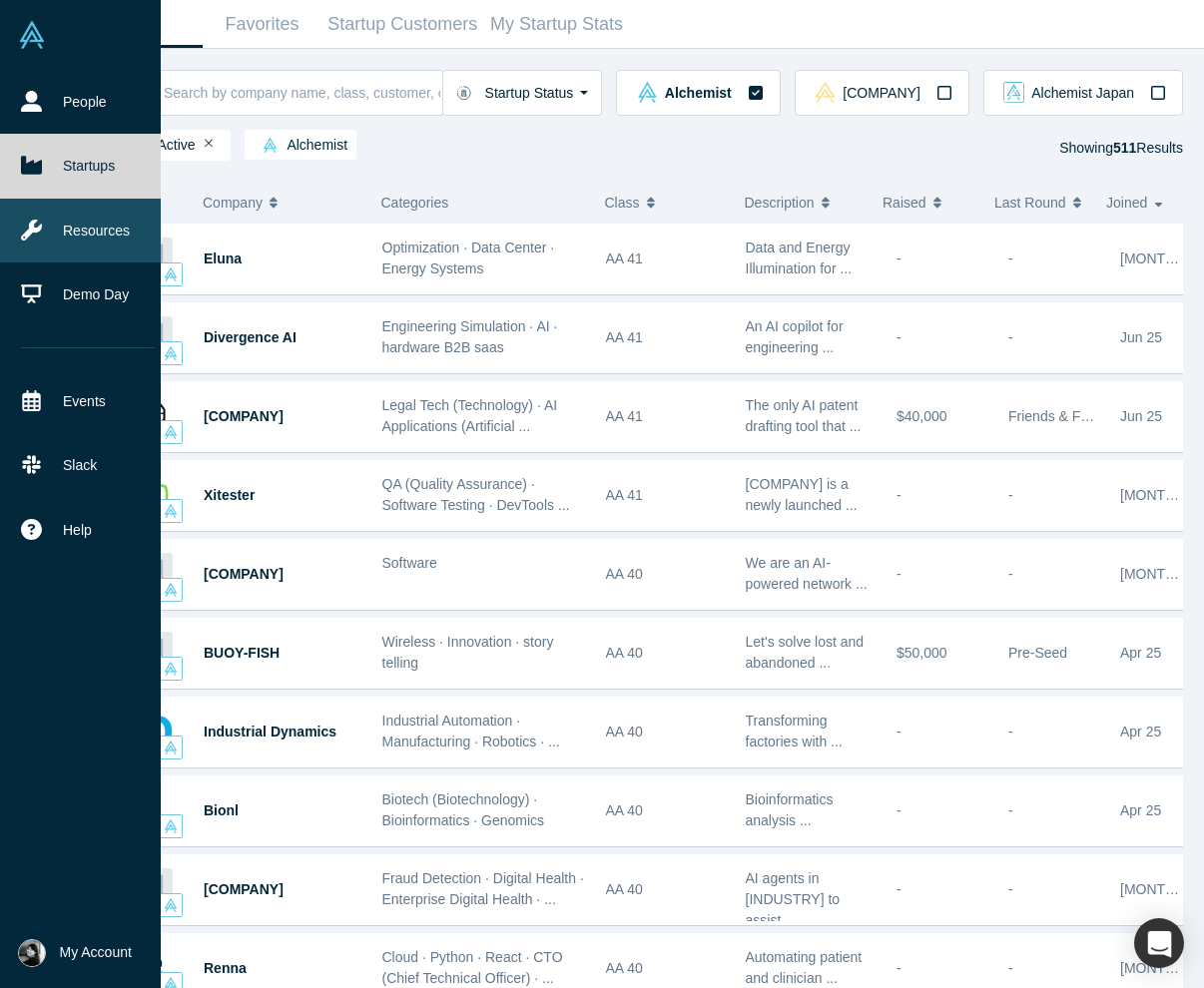 click on "Resources" at bounding box center [88, 231] 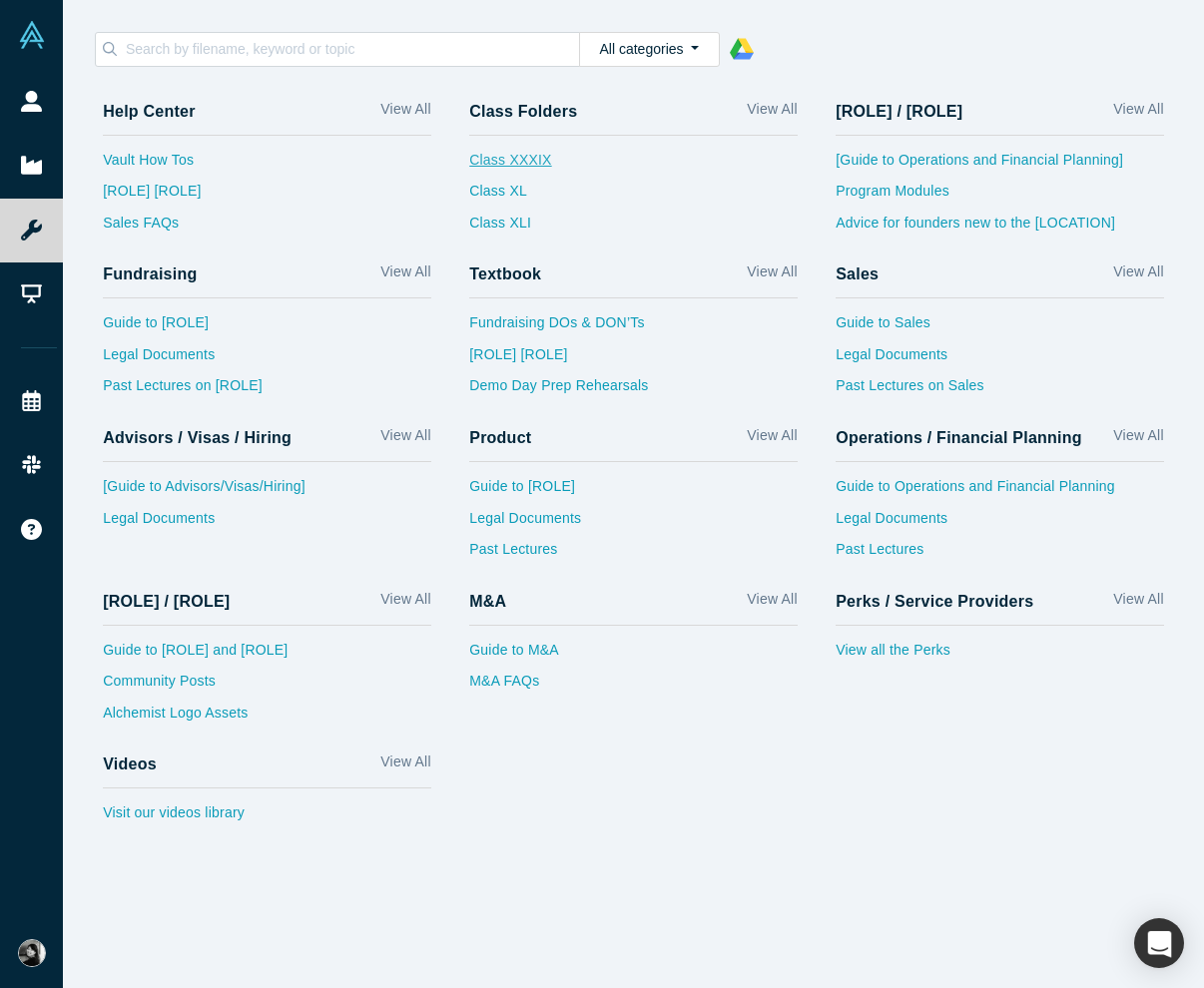 click on "Class XXXIX" at bounding box center (510, 166) 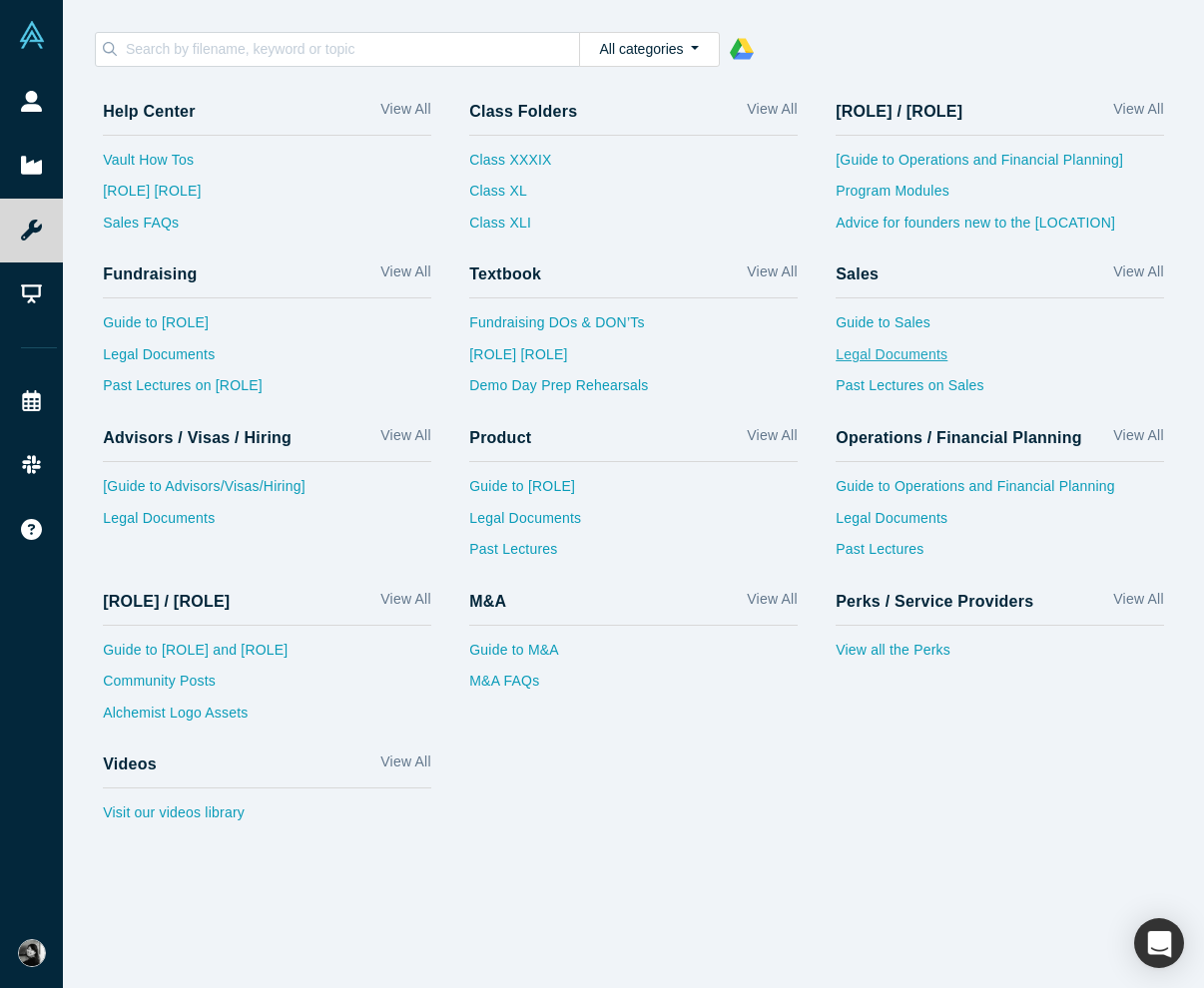 click on "Legal Documents" at bounding box center (999, 360) 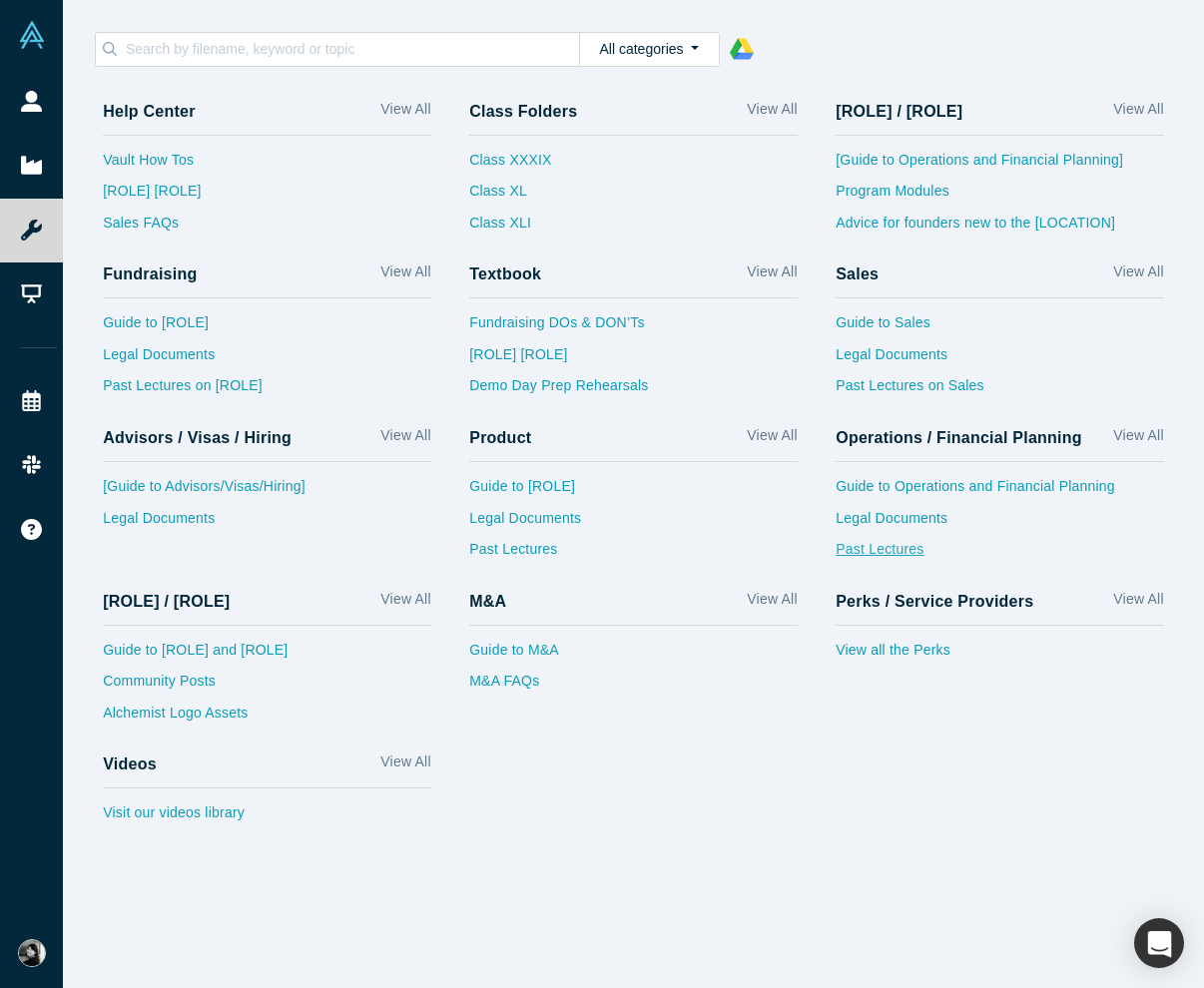 click on "Past Lectures" at bounding box center [999, 555] 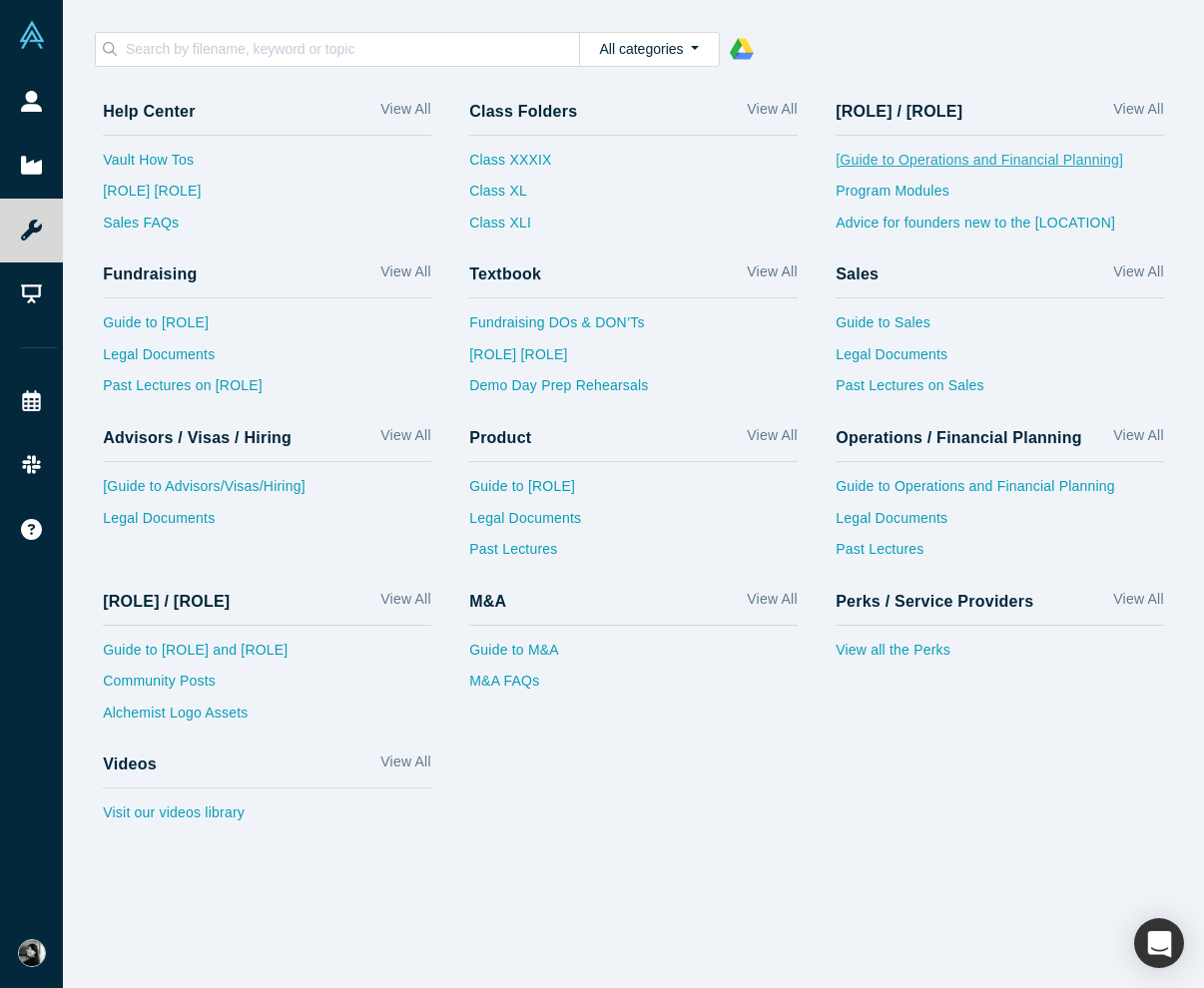 click on "[Guide to Operations and Financial Planning]" at bounding box center (999, 166) 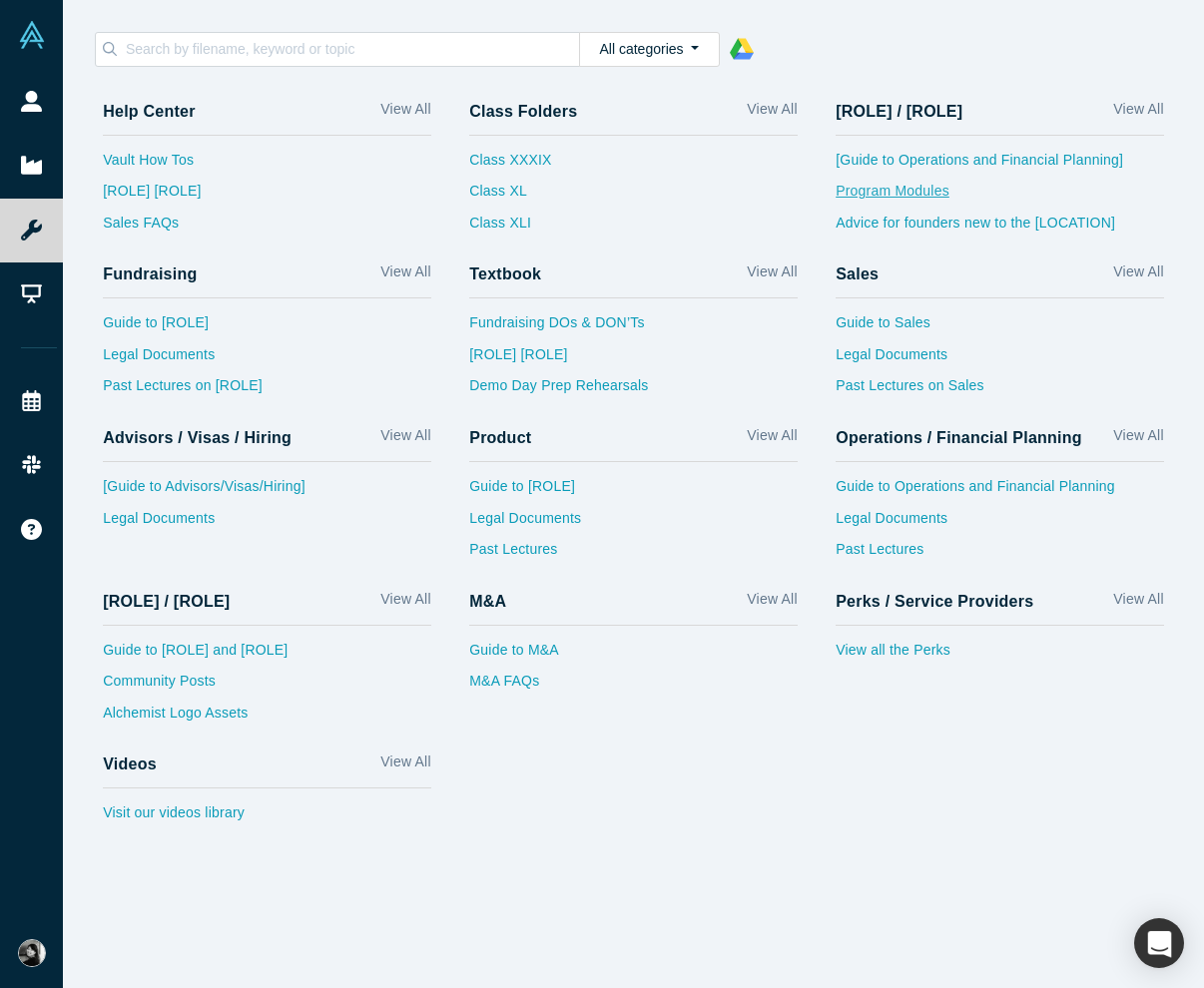 click on "Program Modules" at bounding box center [999, 197] 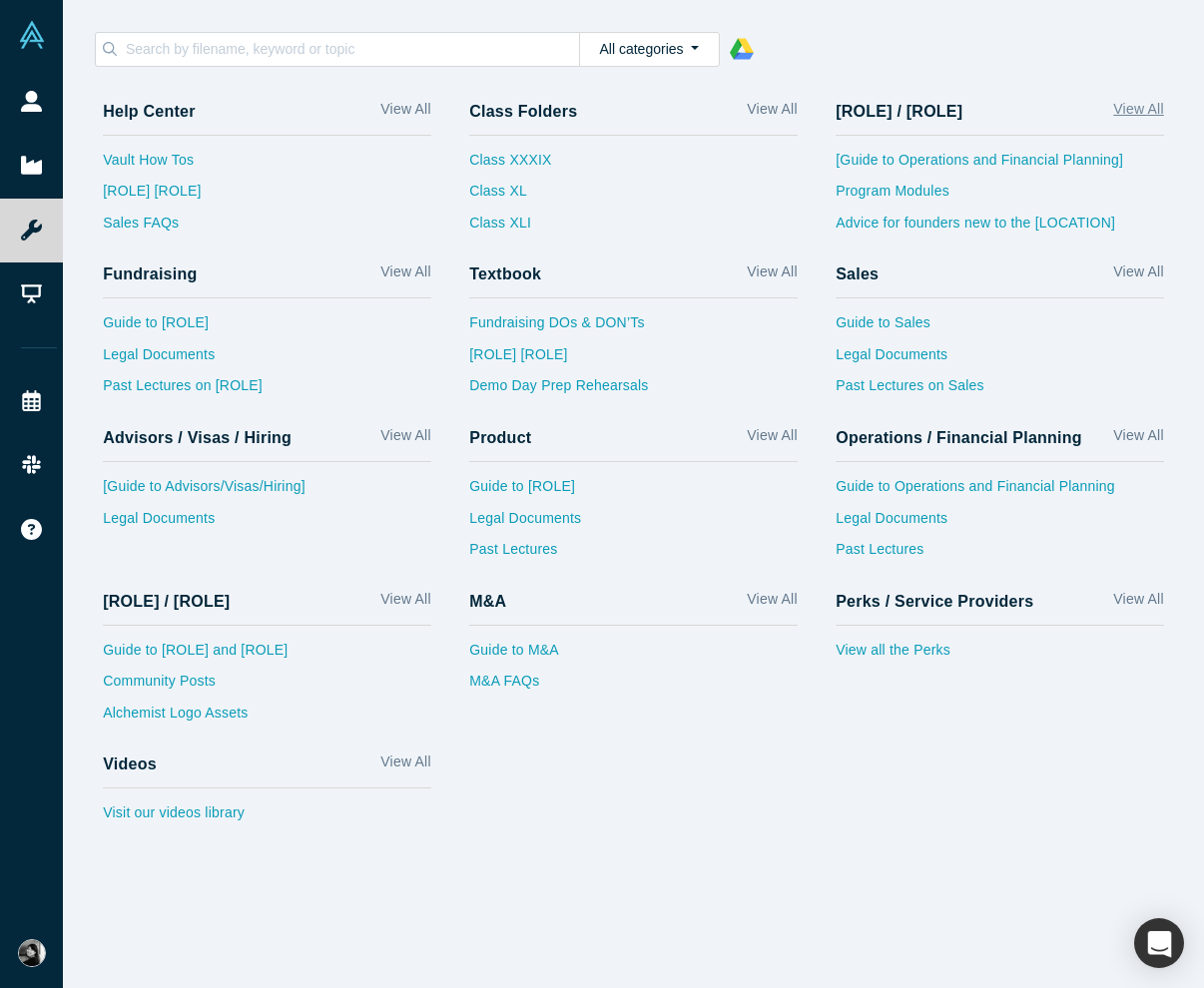 click on "View All" at bounding box center (1138, 113) 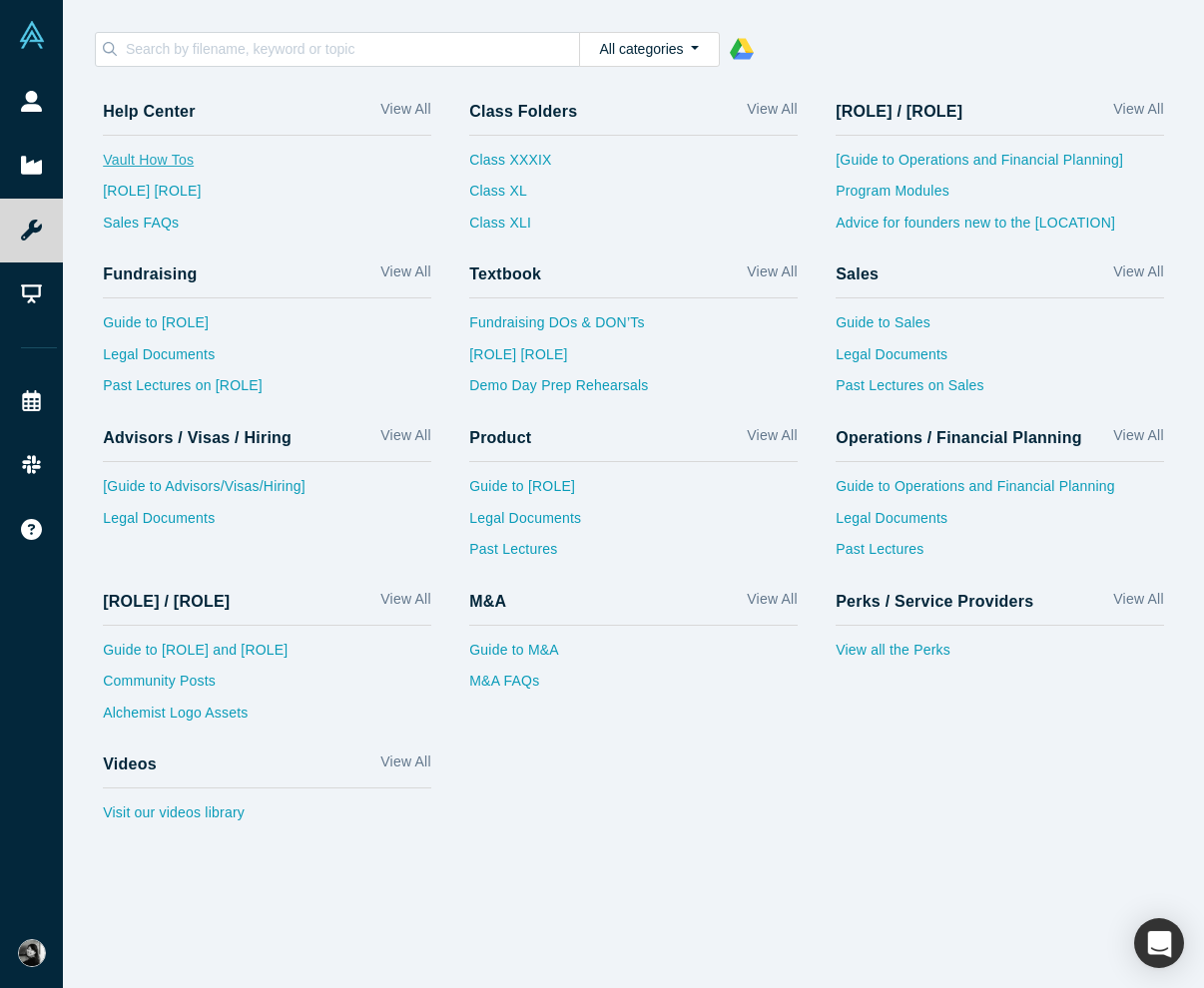 click on "Vault How Tos" at bounding box center (267, 166) 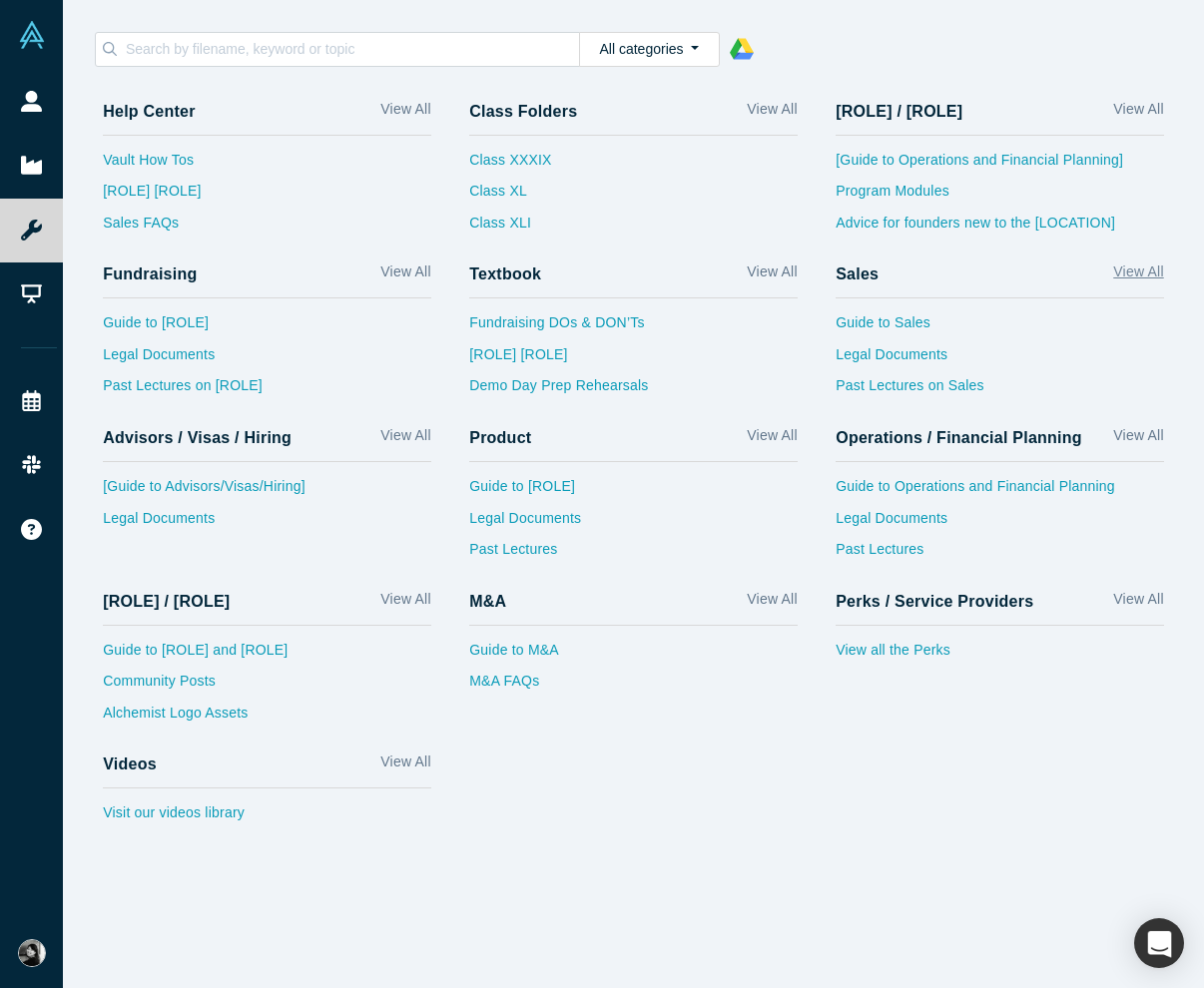 click on "View All" at bounding box center (1138, 275) 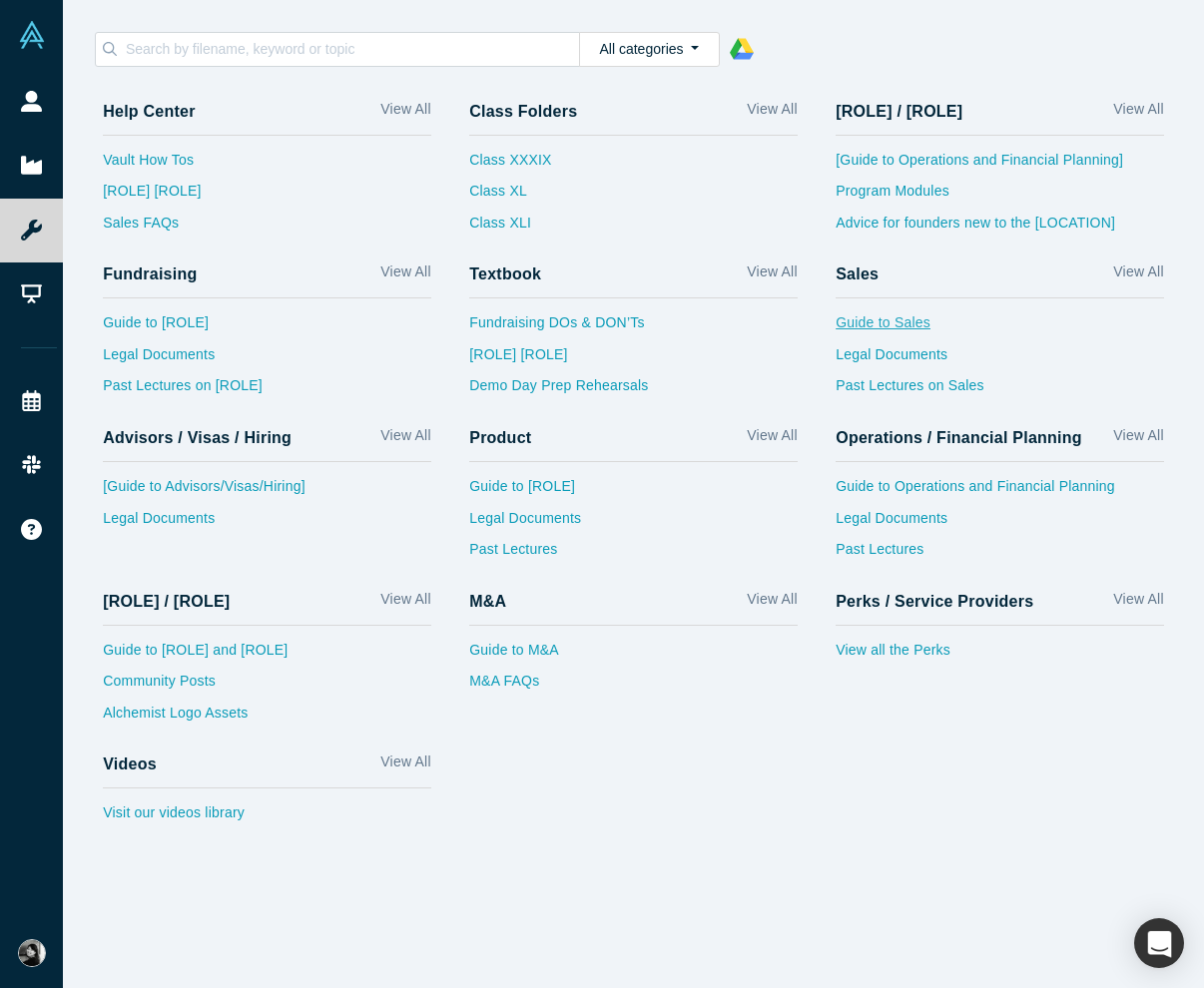 click on "Guide to Sales" at bounding box center [999, 328] 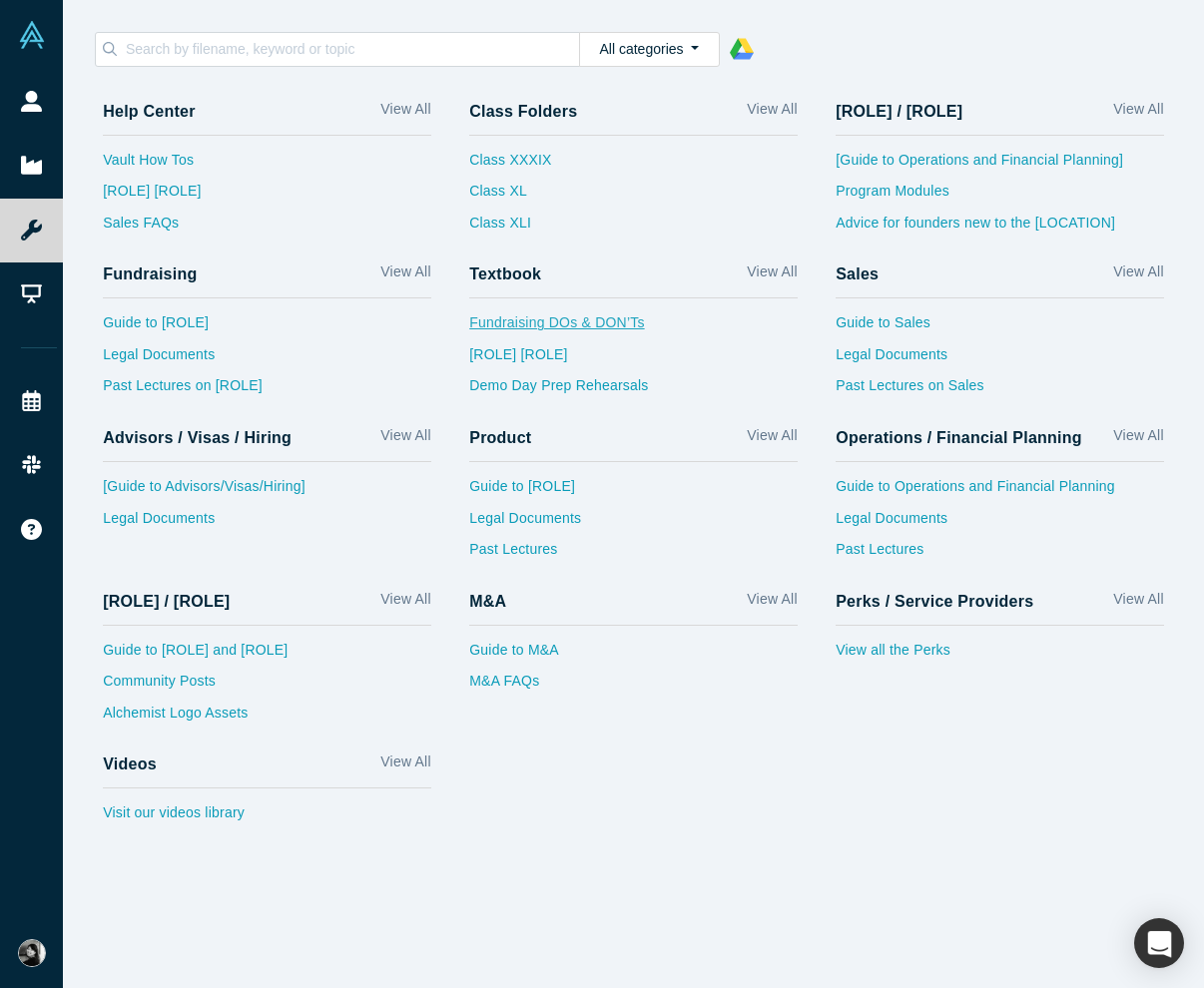 click on "Fundraising DOs & DON’Ts" at bounding box center [633, 328] 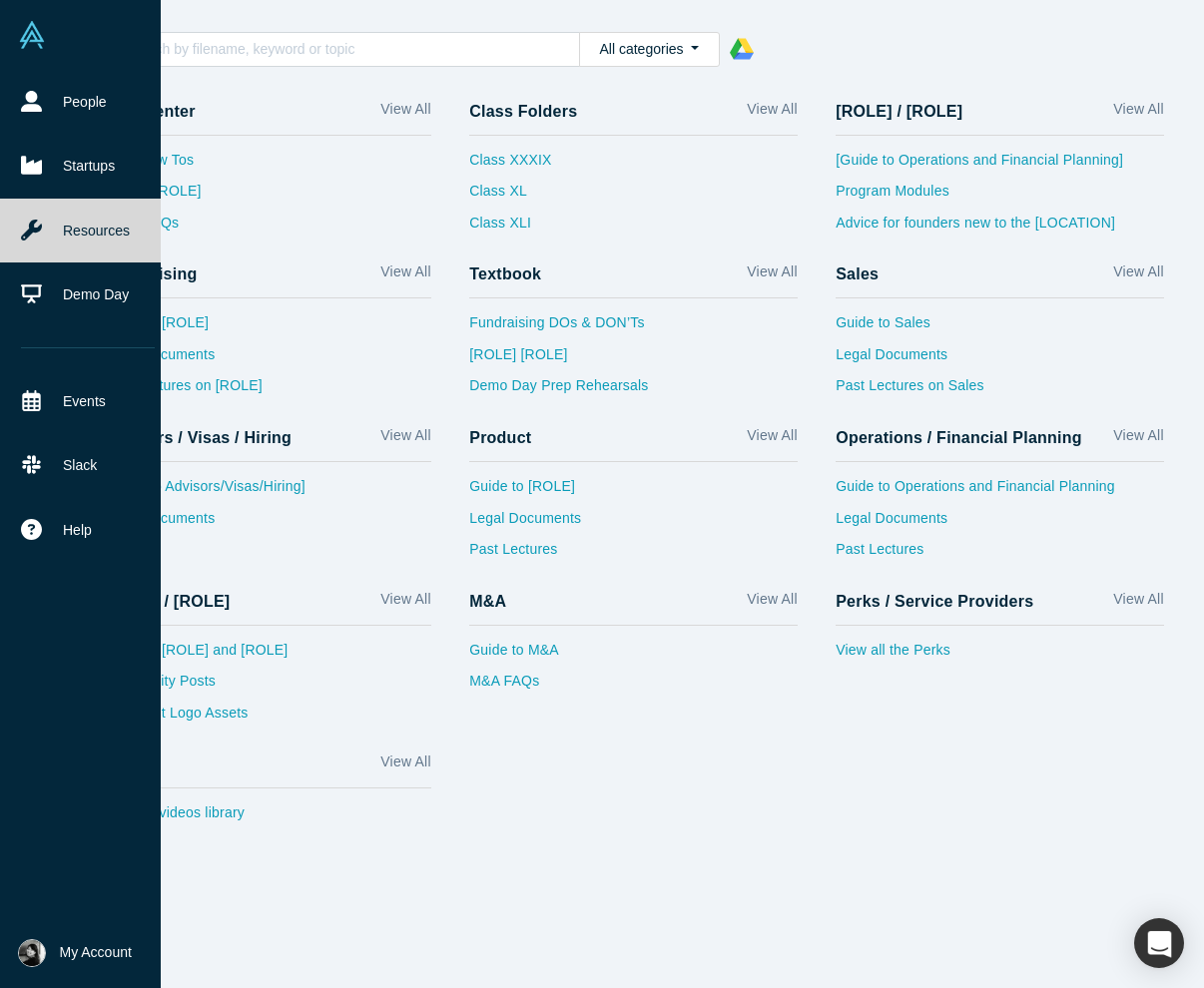 click on "My Account" at bounding box center (96, 952) 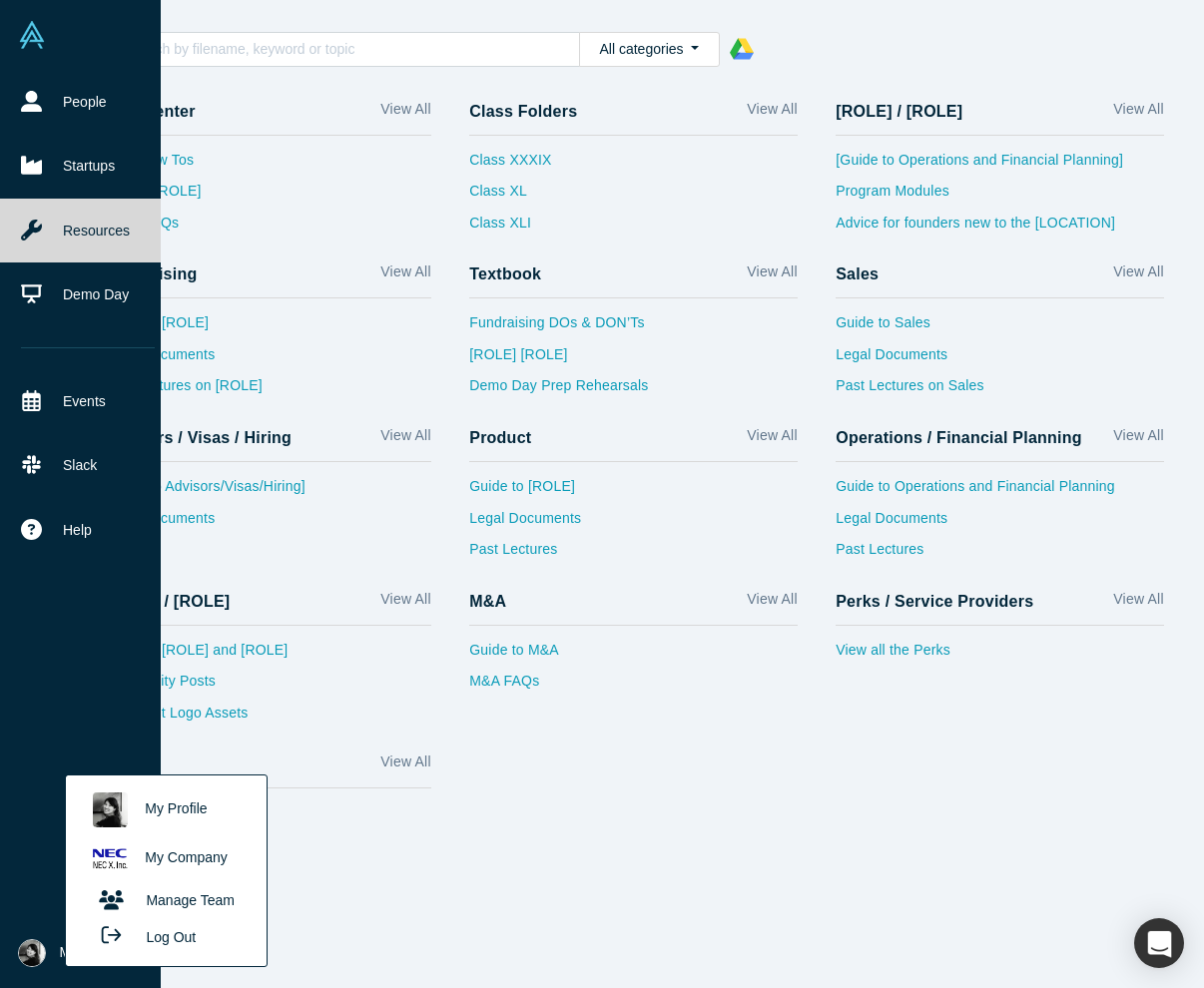 click on "Manage Team" at bounding box center [166, 900] 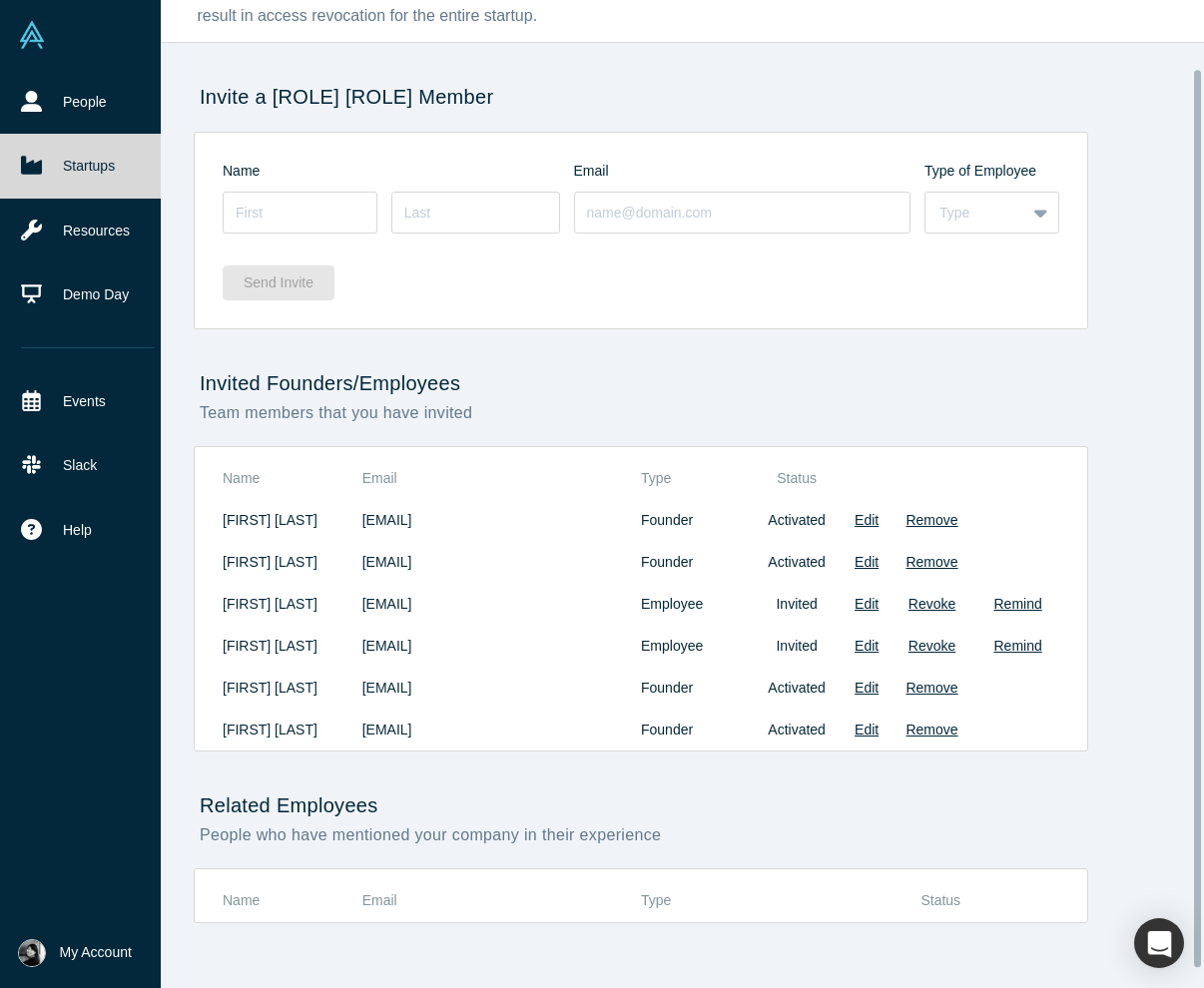 scroll, scrollTop: 98, scrollLeft: 0, axis: vertical 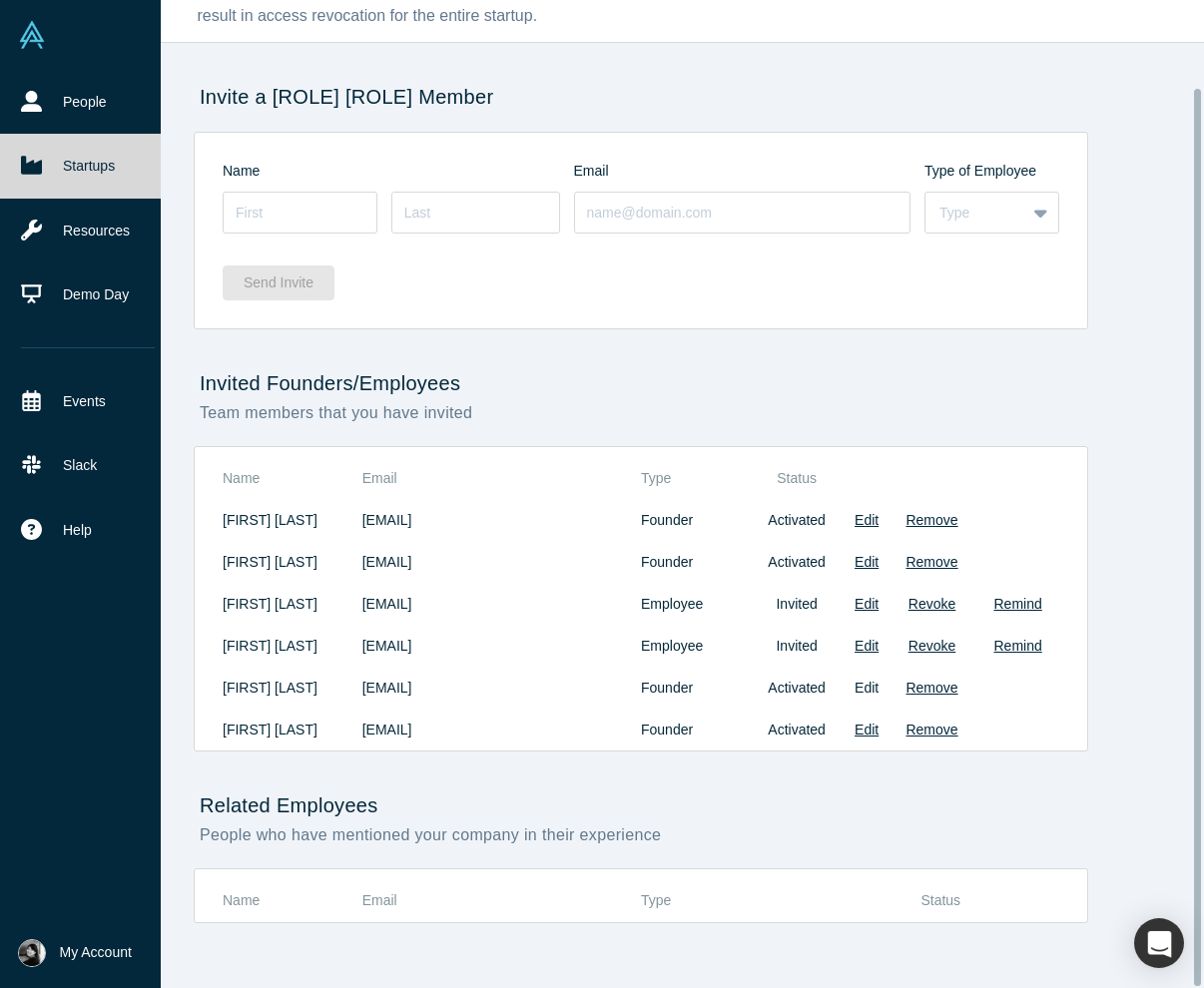 click on "Edit" at bounding box center (867, 688) 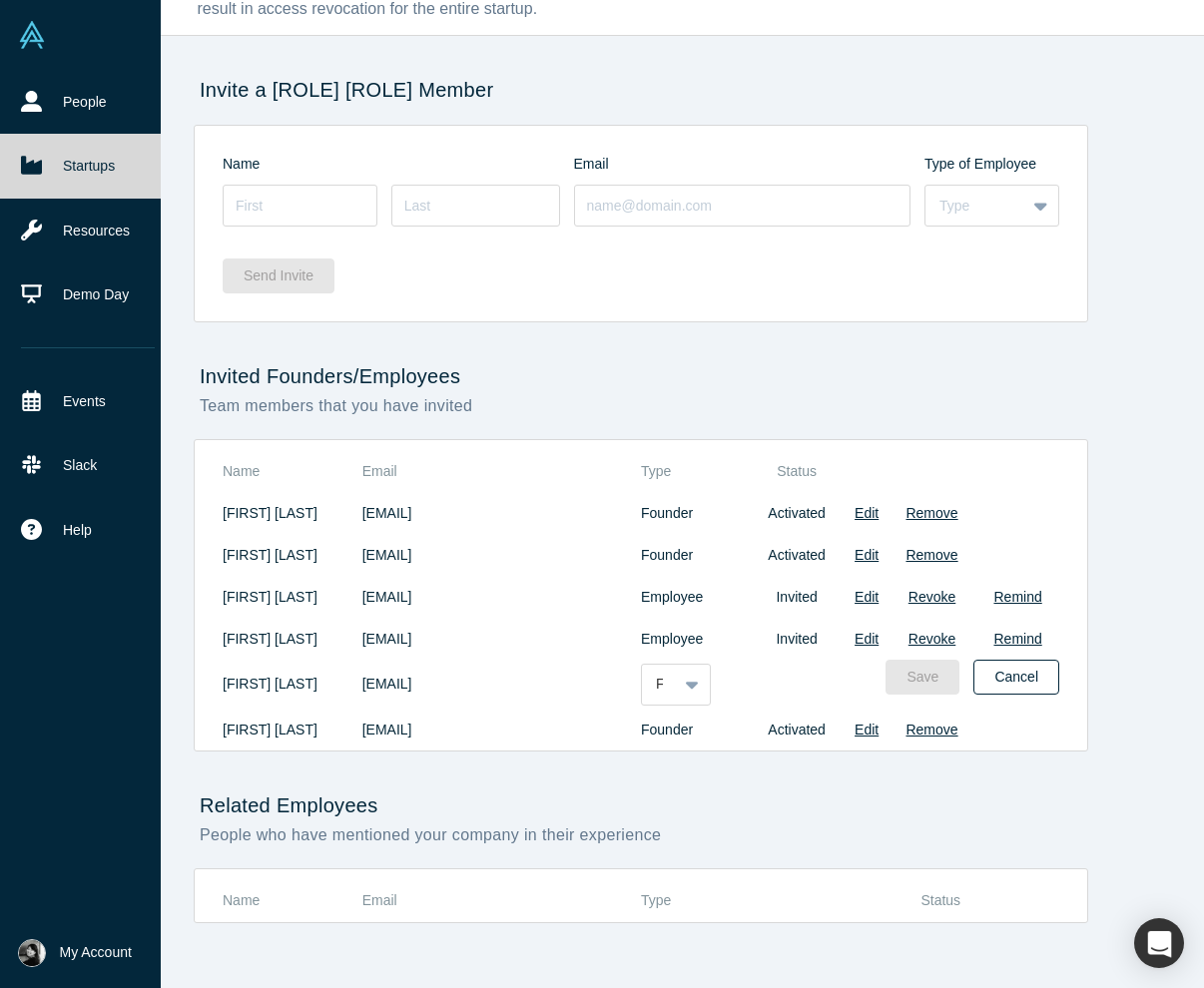 click on "Cancel" at bounding box center [1016, 677] 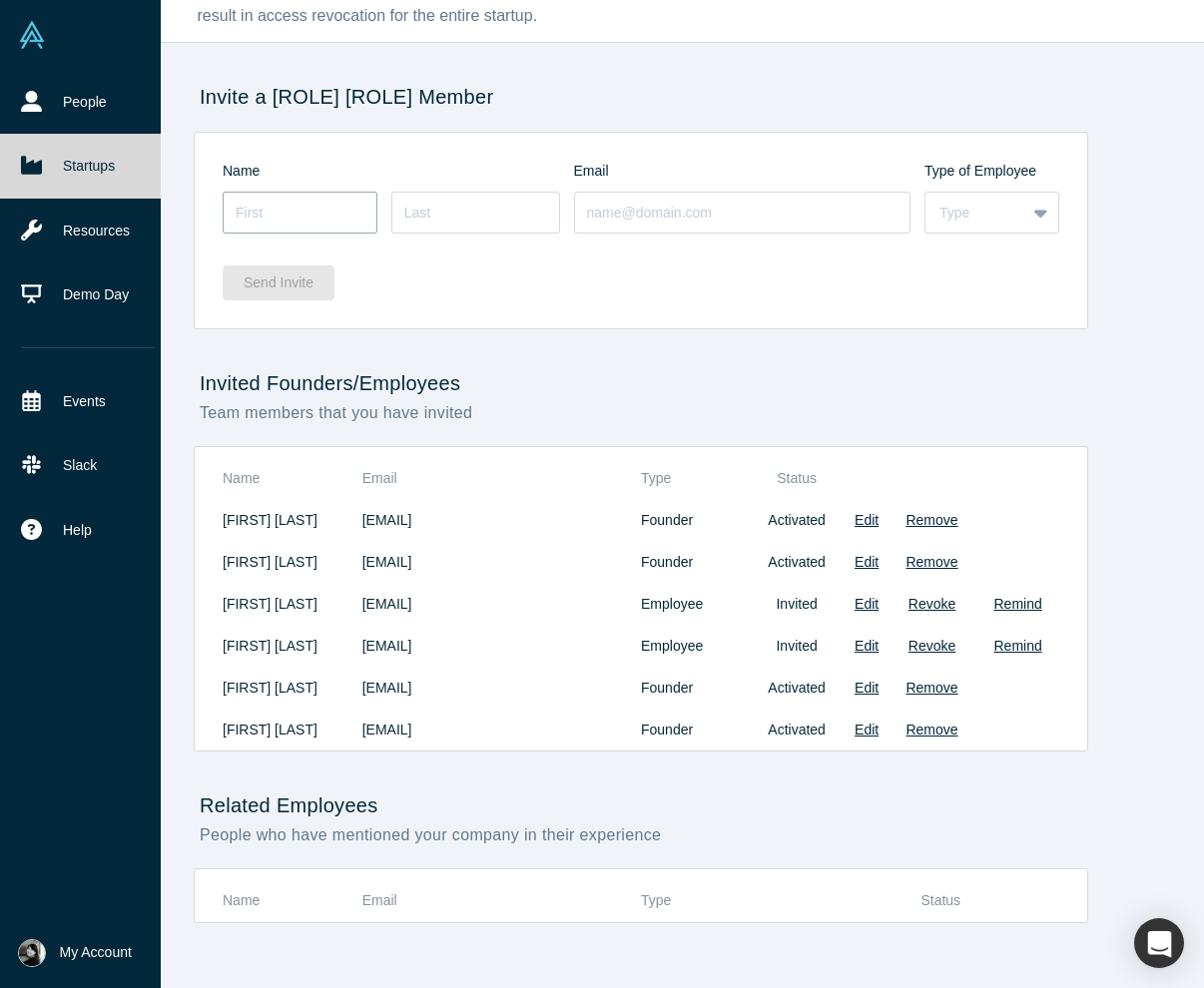 click at bounding box center (300, 213) 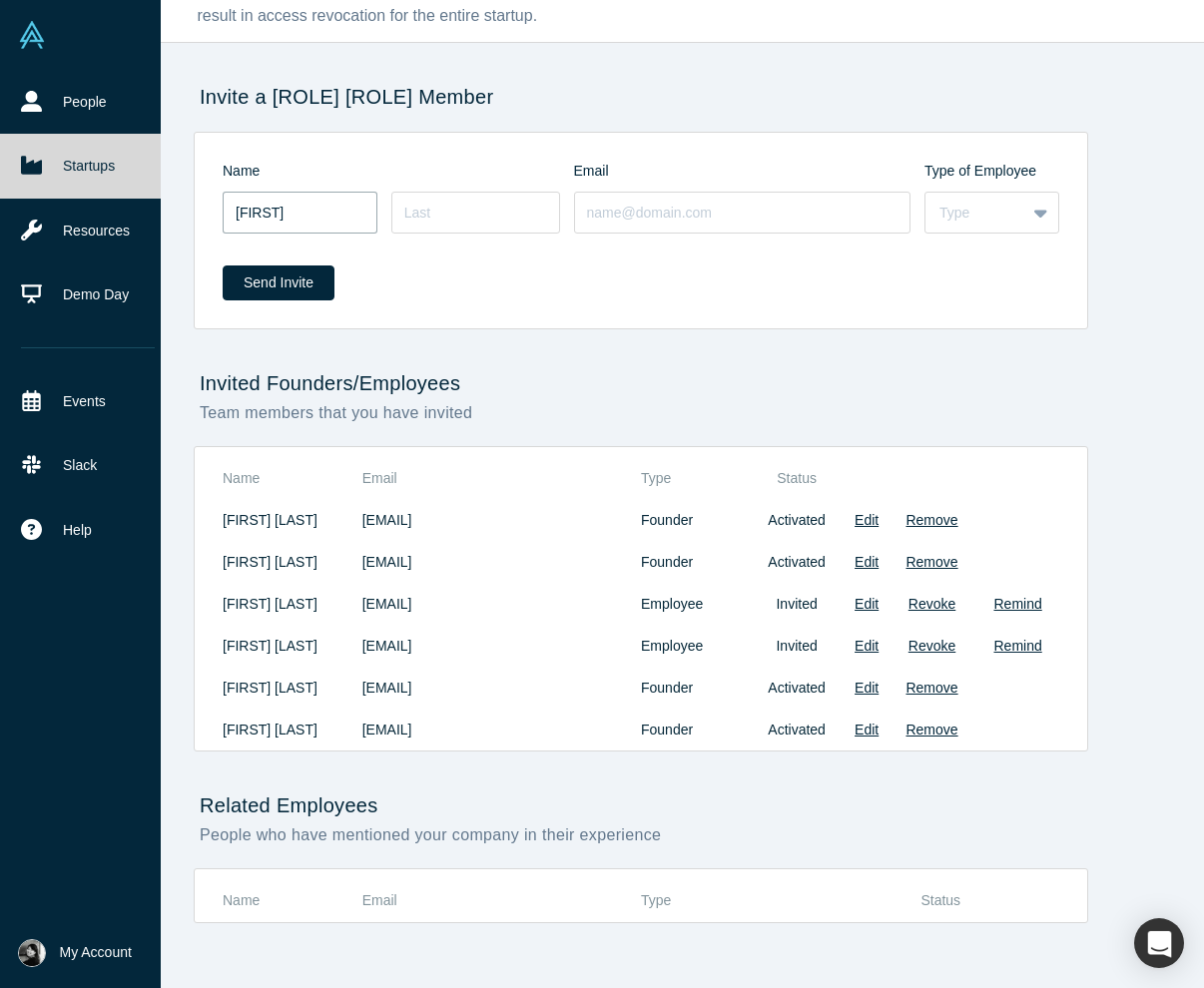 type on "[FIRST]" 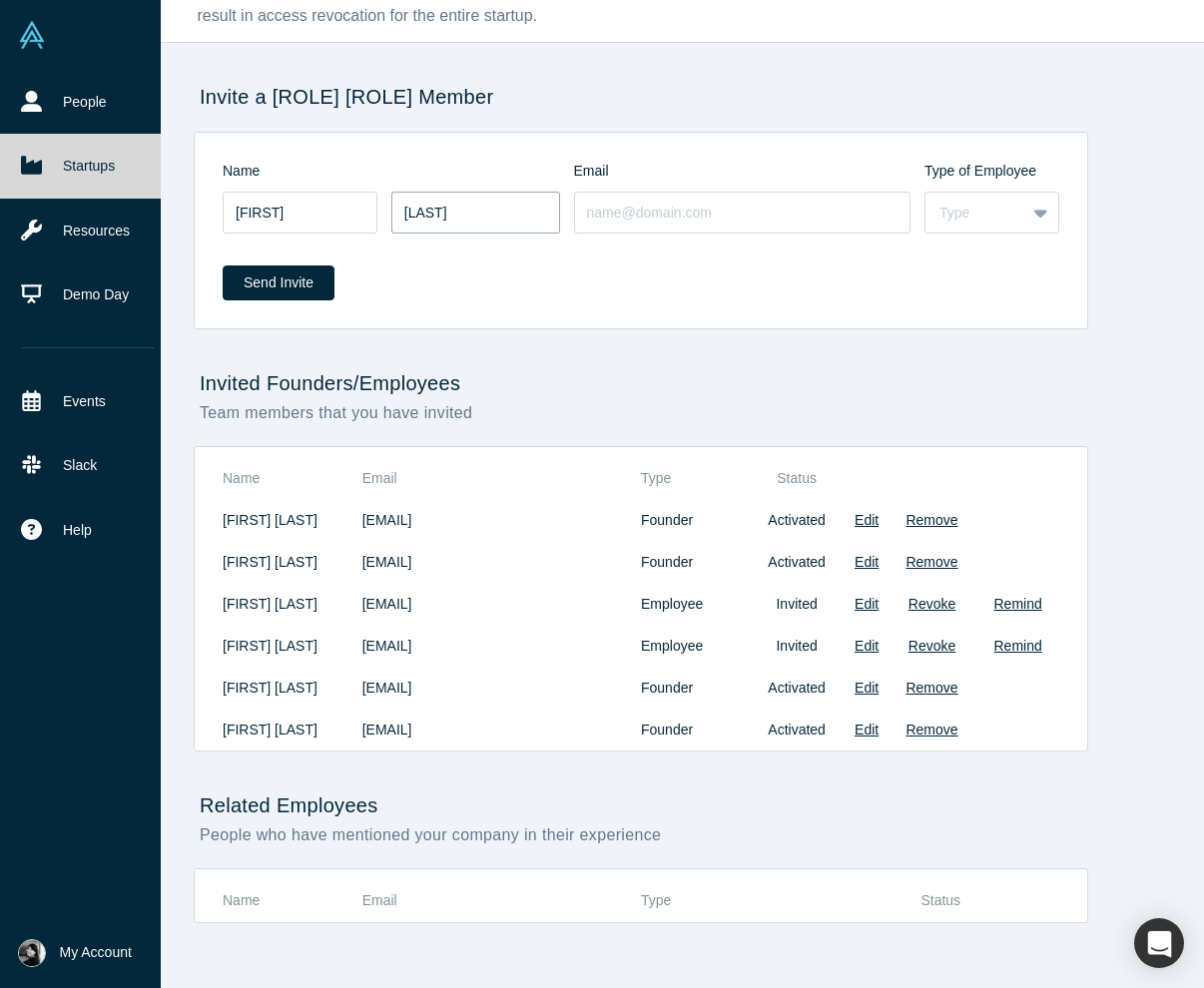 type on "[LAST]" 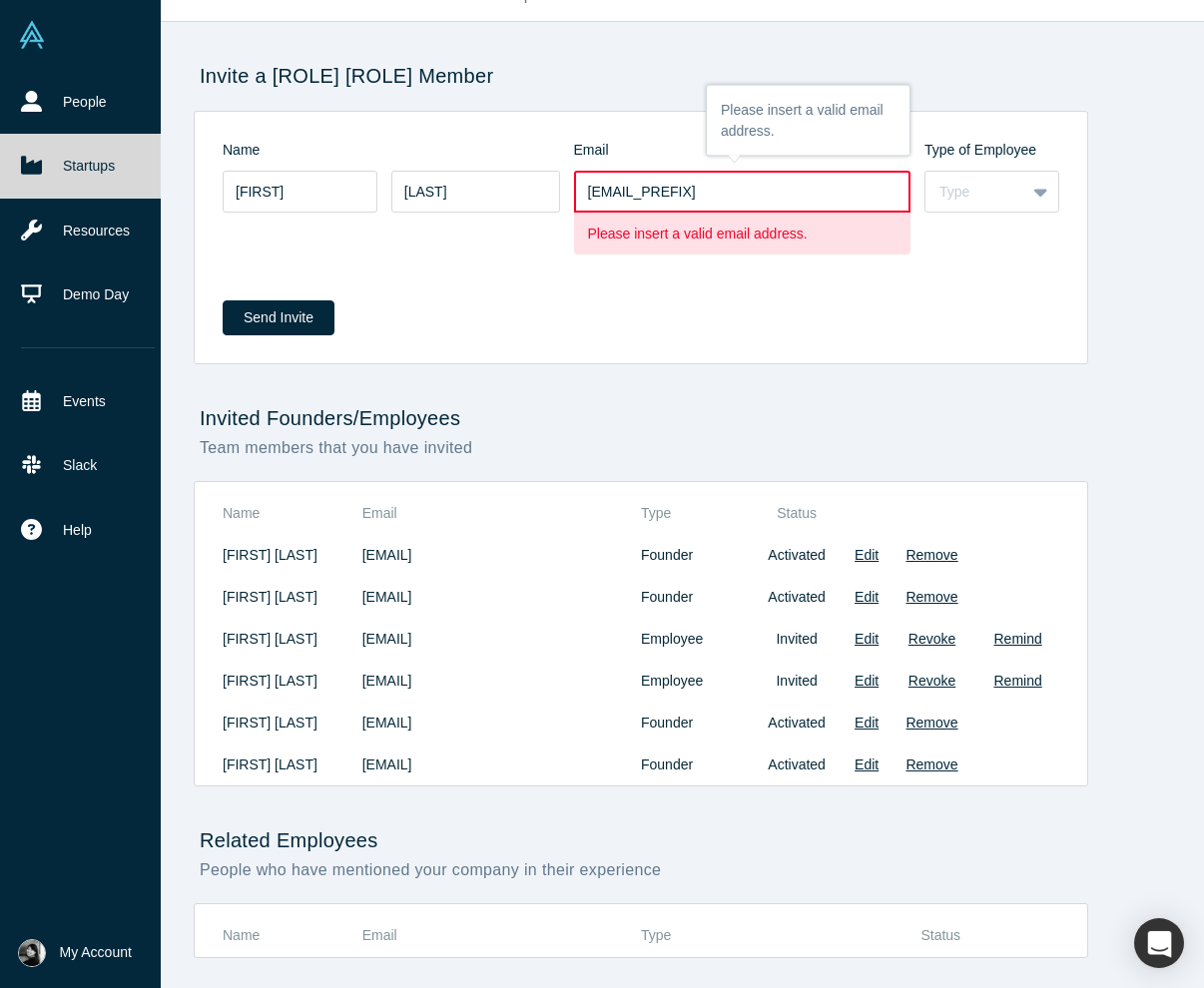 type on "[EMAIL]" 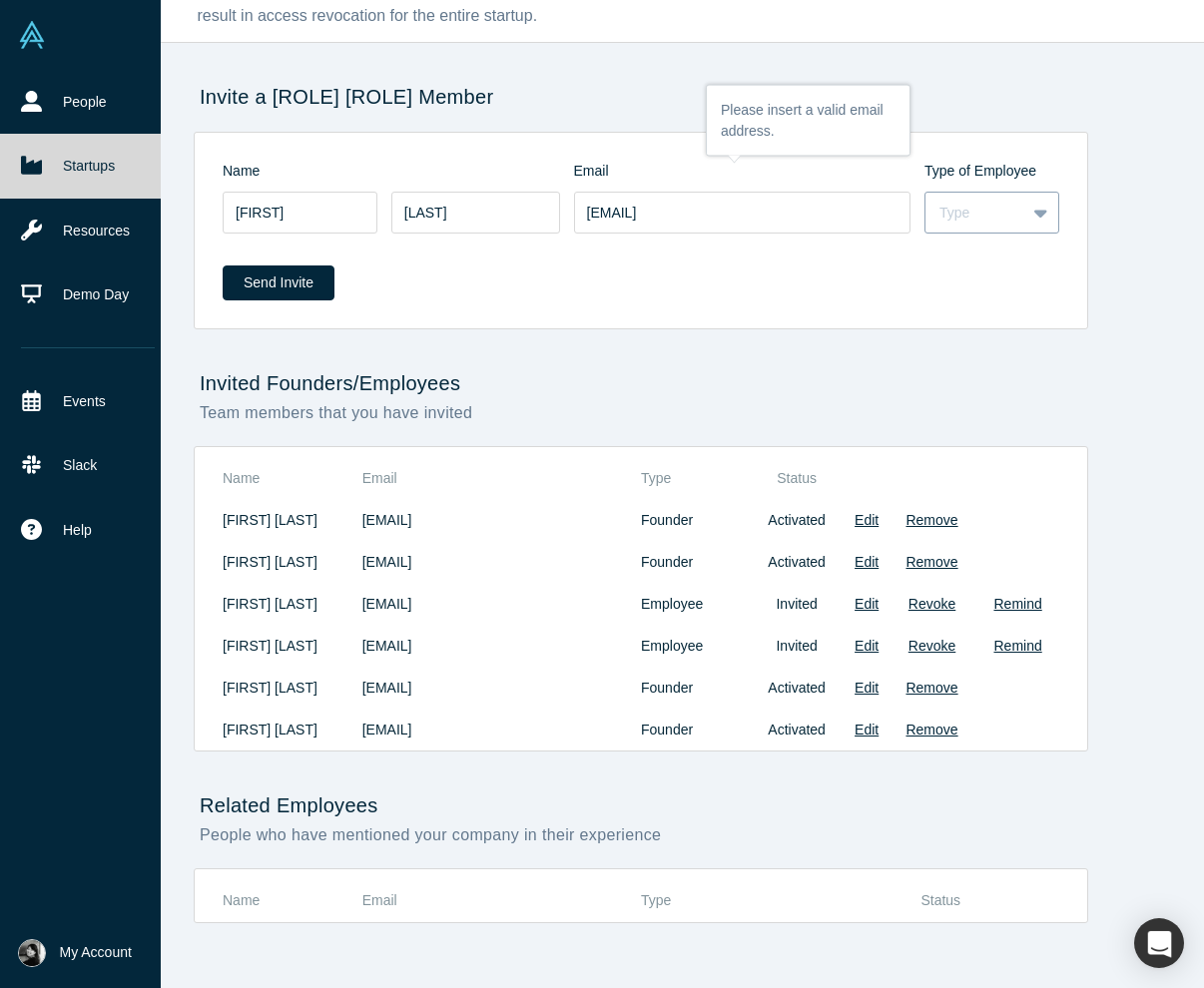 click 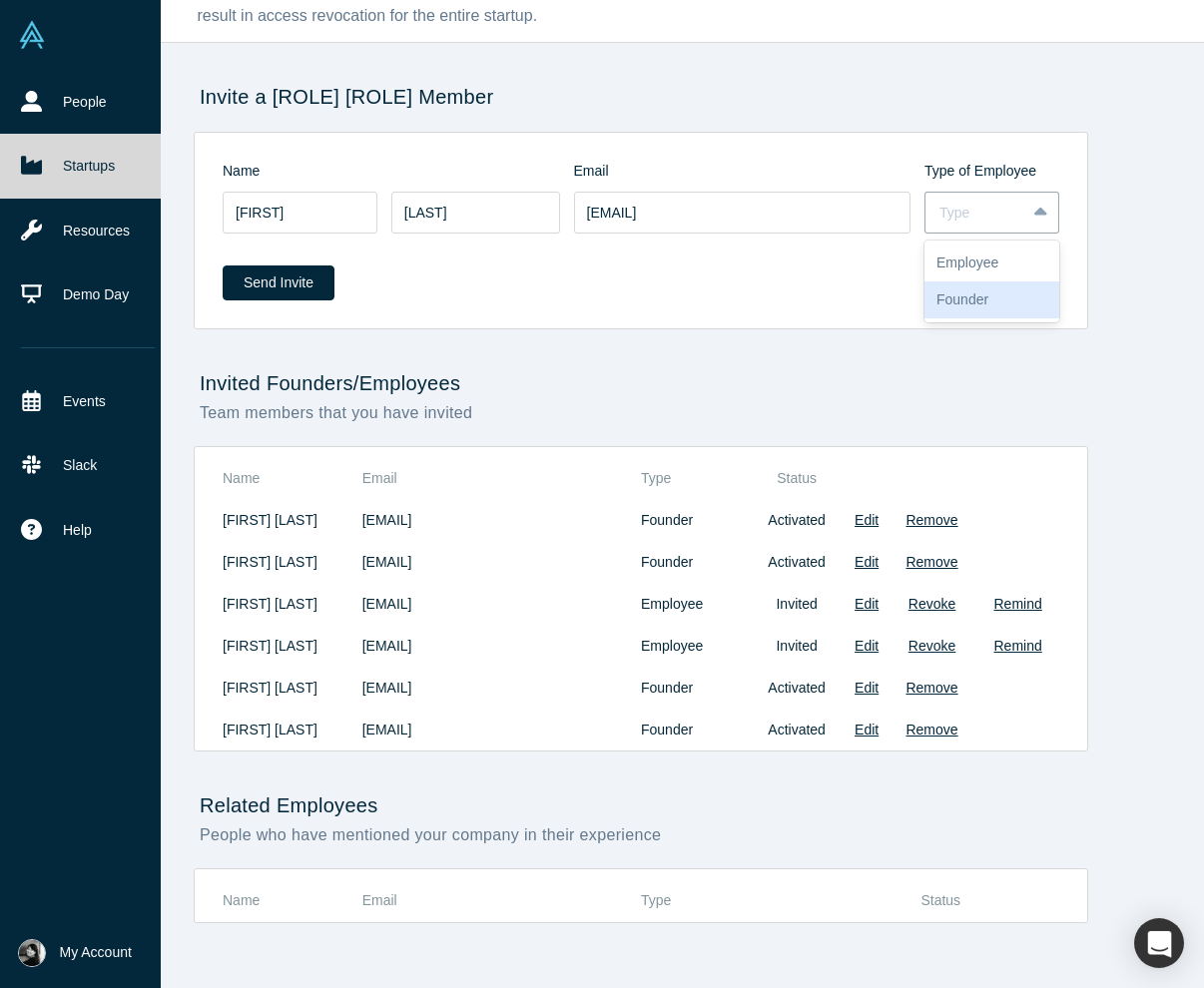click on "Founder" at bounding box center [991, 299] 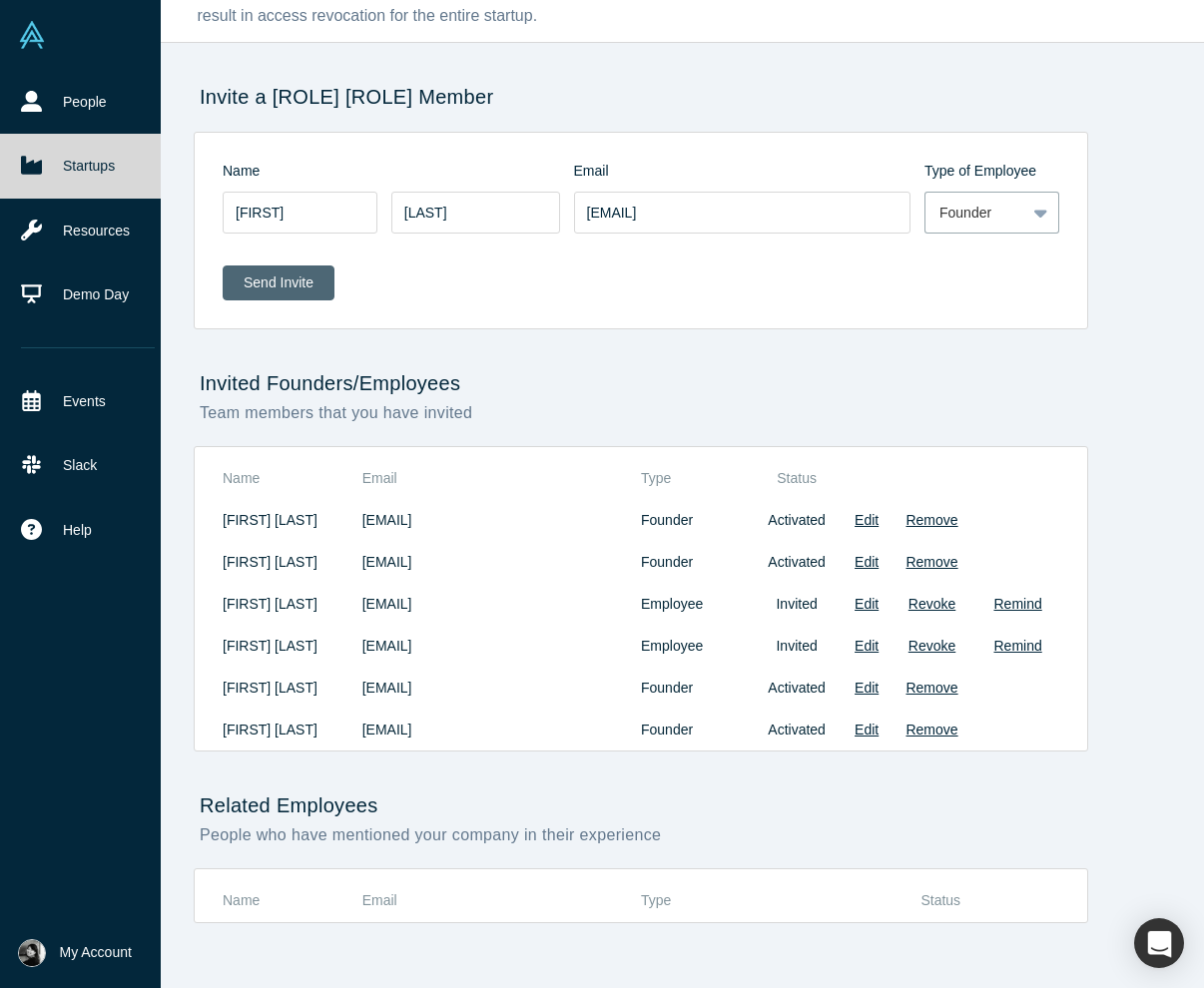 click on "Send Invite" at bounding box center [279, 282] 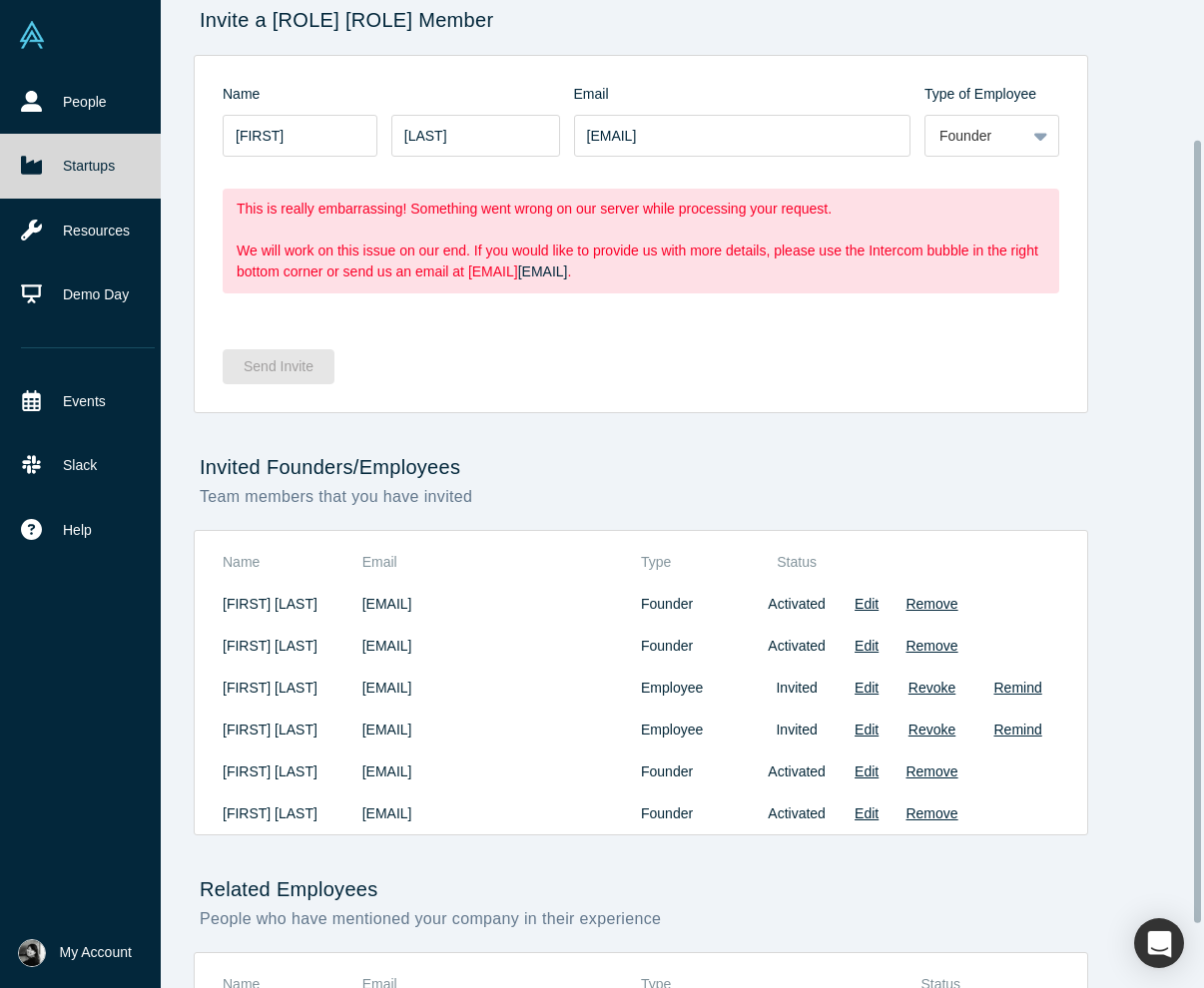 scroll, scrollTop: 258, scrollLeft: 0, axis: vertical 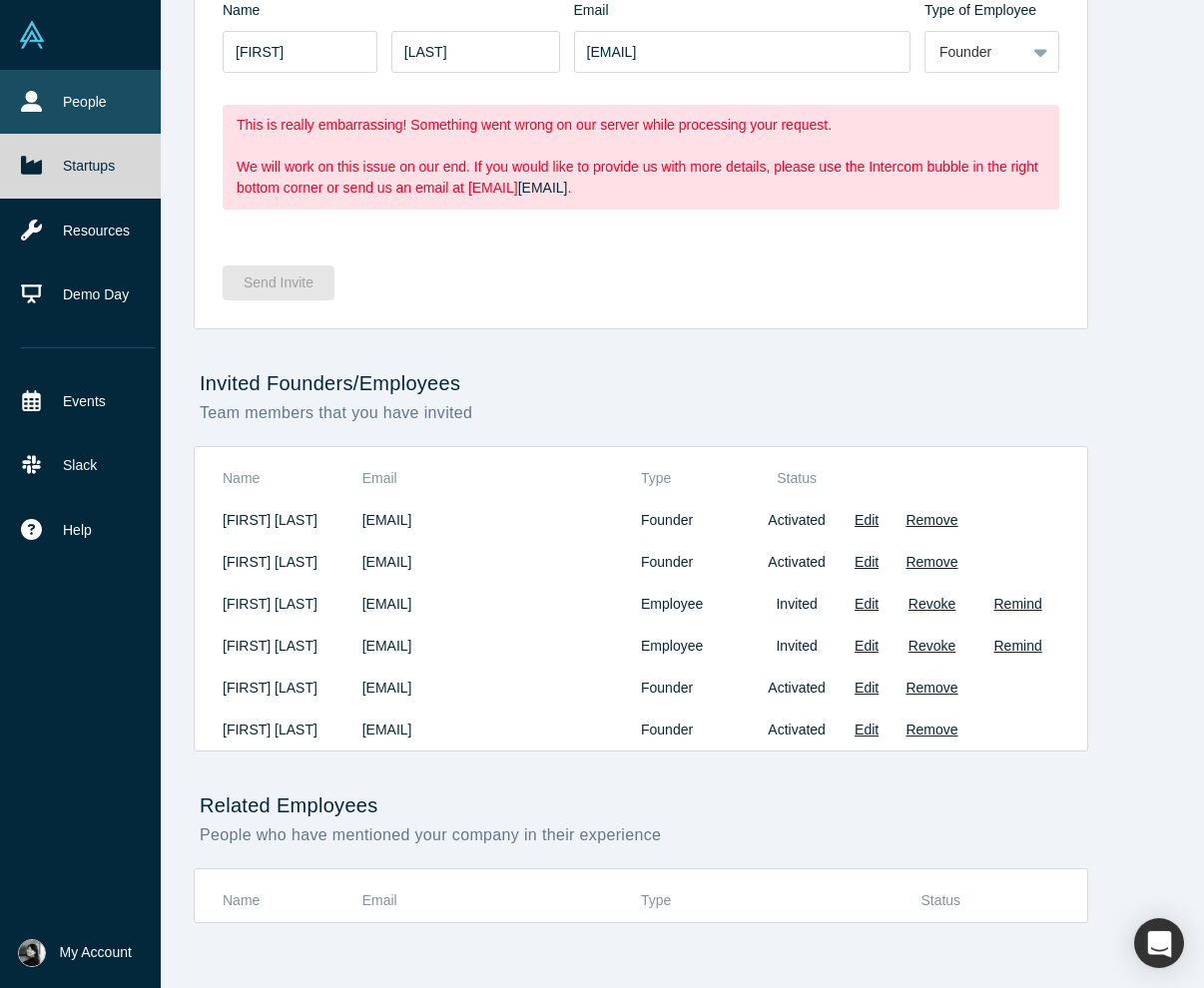 click on "People" at bounding box center [88, 102] 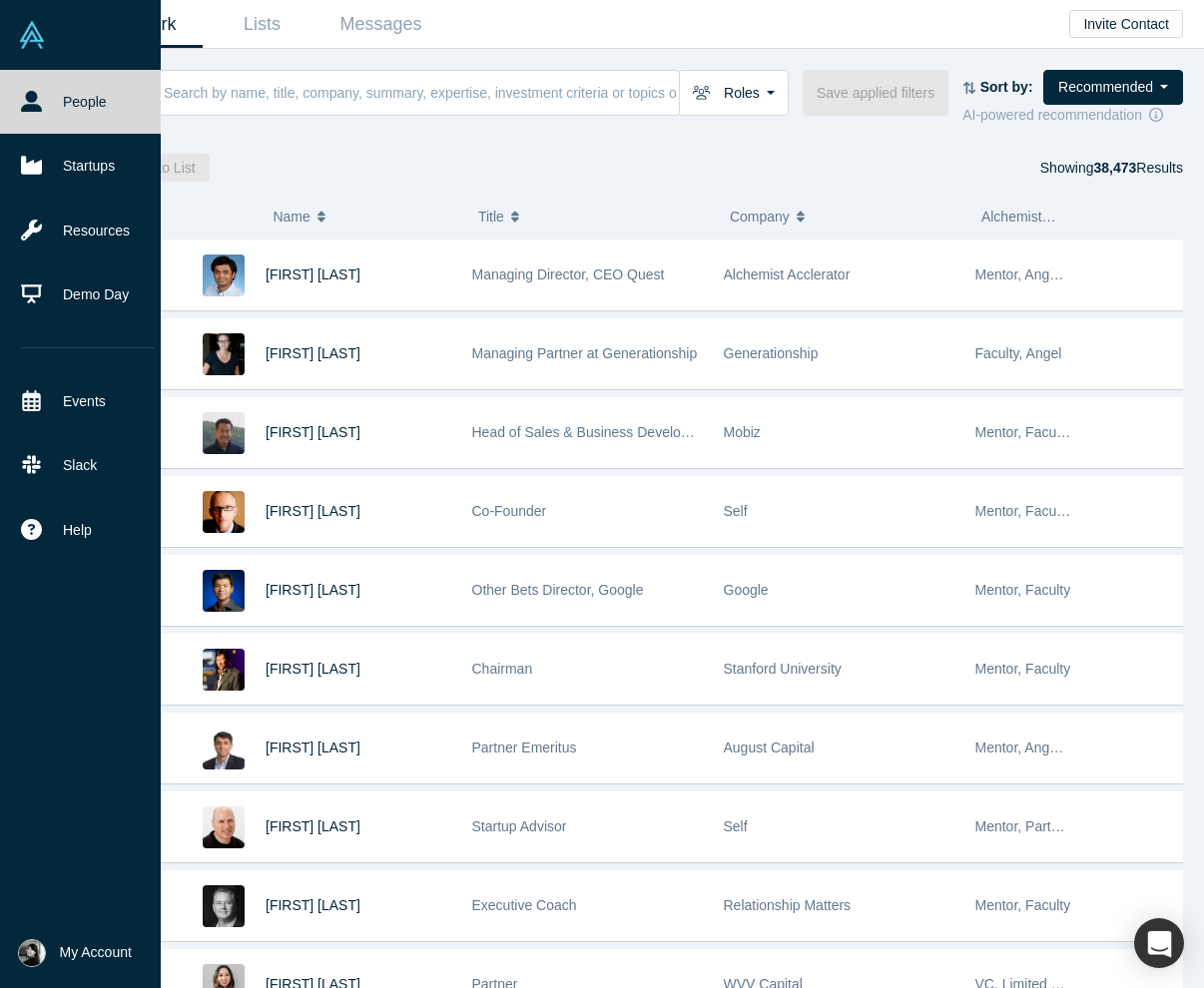 click at bounding box center [32, 35] 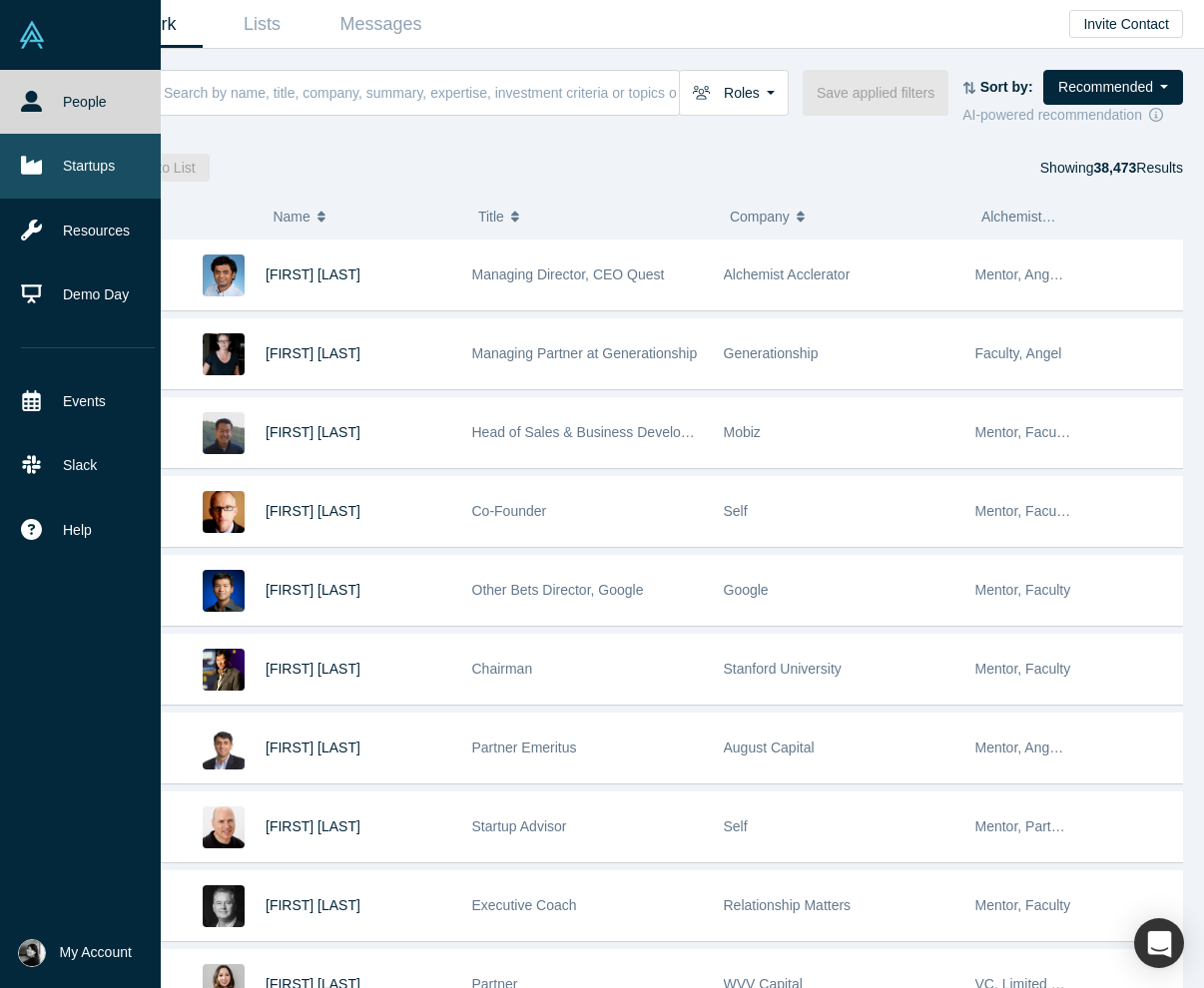 click on "Startups" at bounding box center (88, 166) 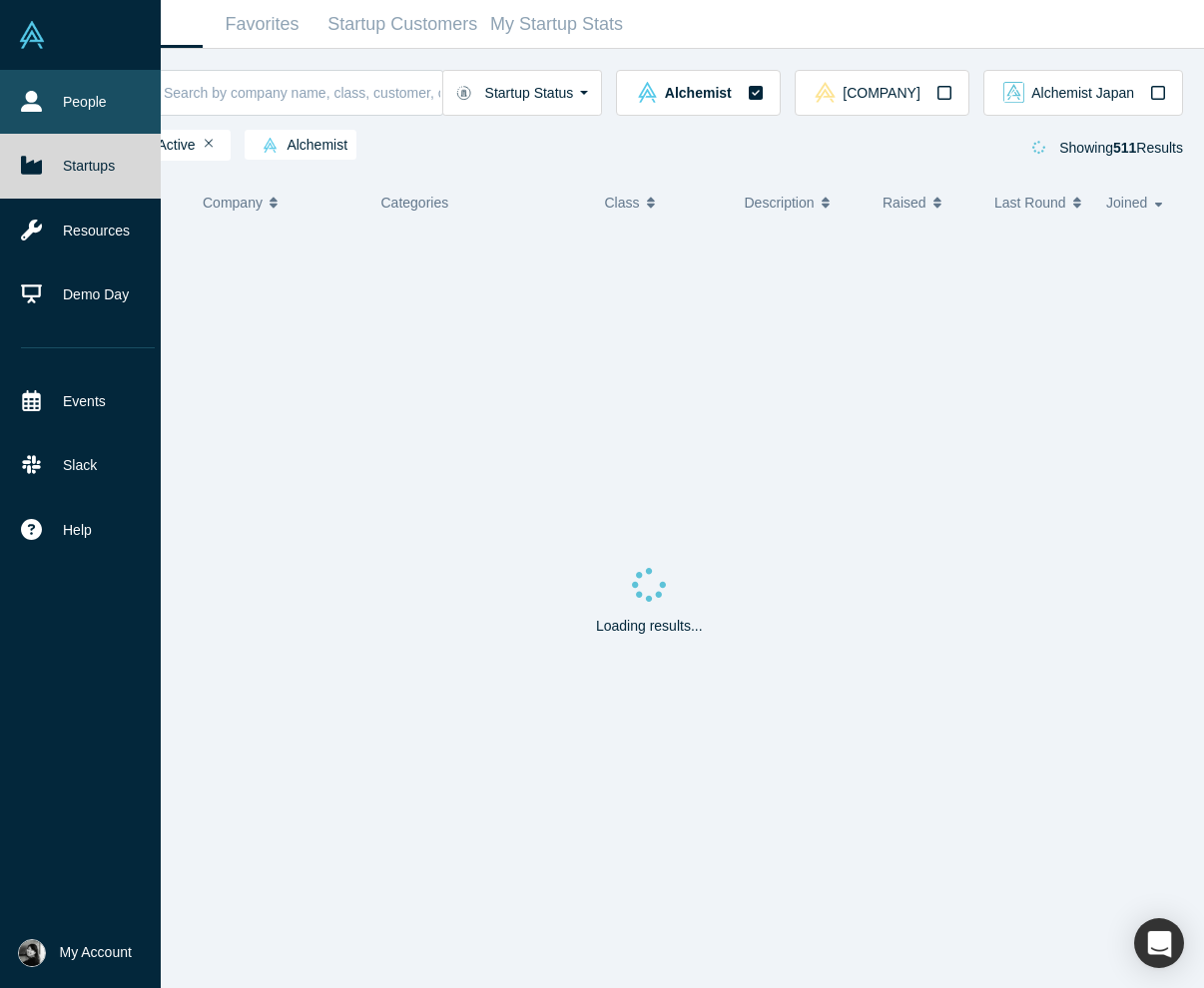 click 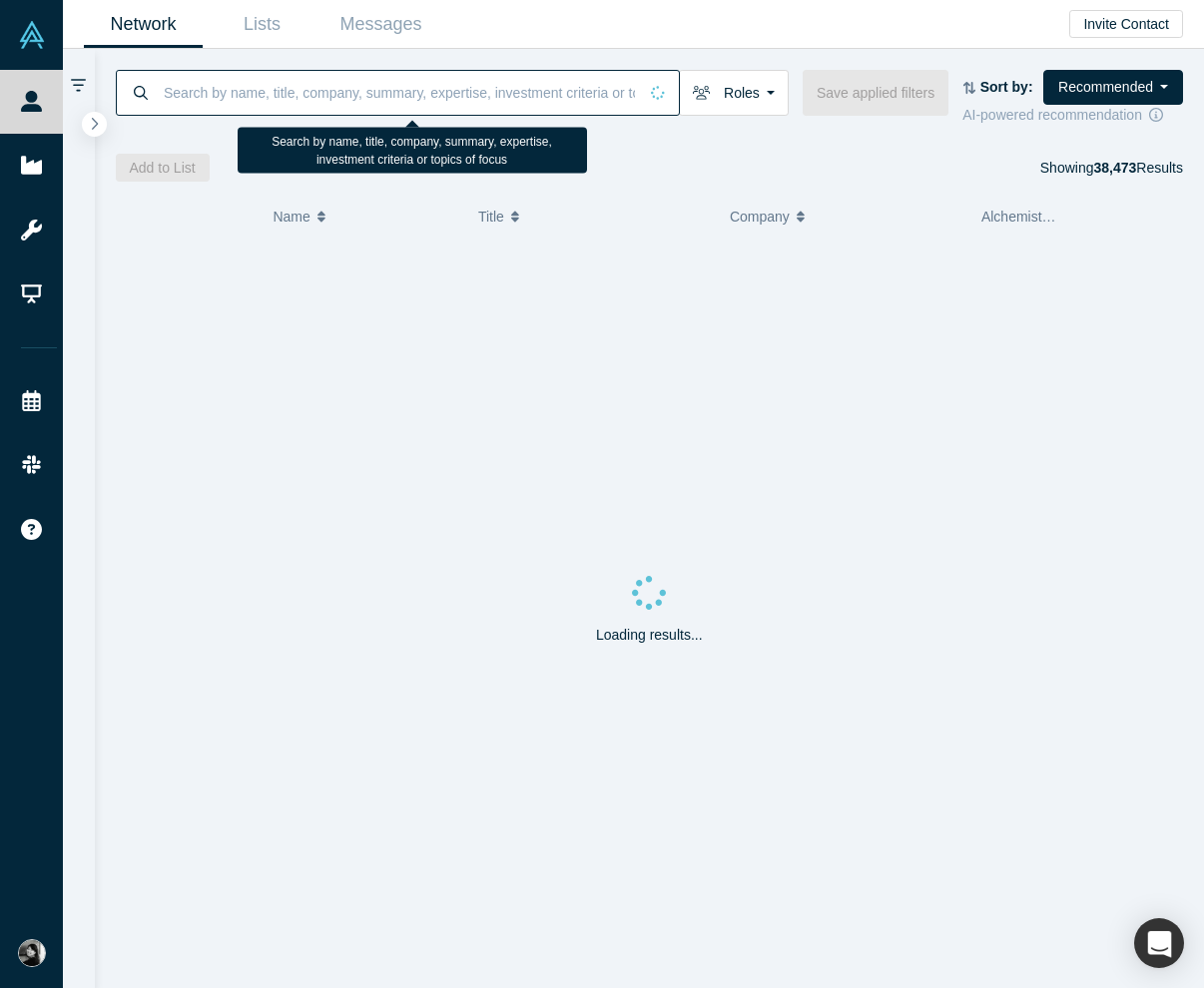click at bounding box center [399, 92] 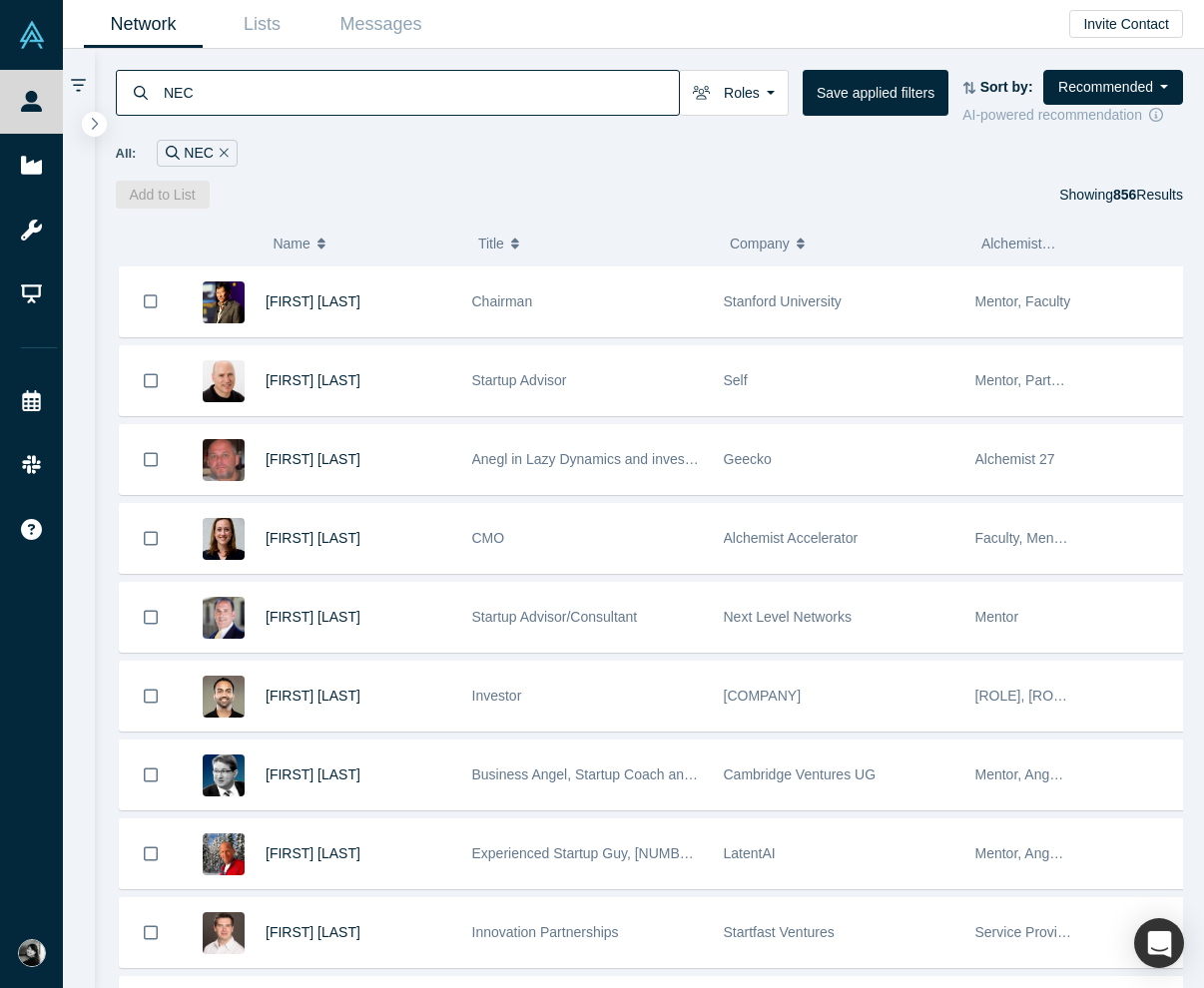 click on "Company" at bounding box center (845, 244) 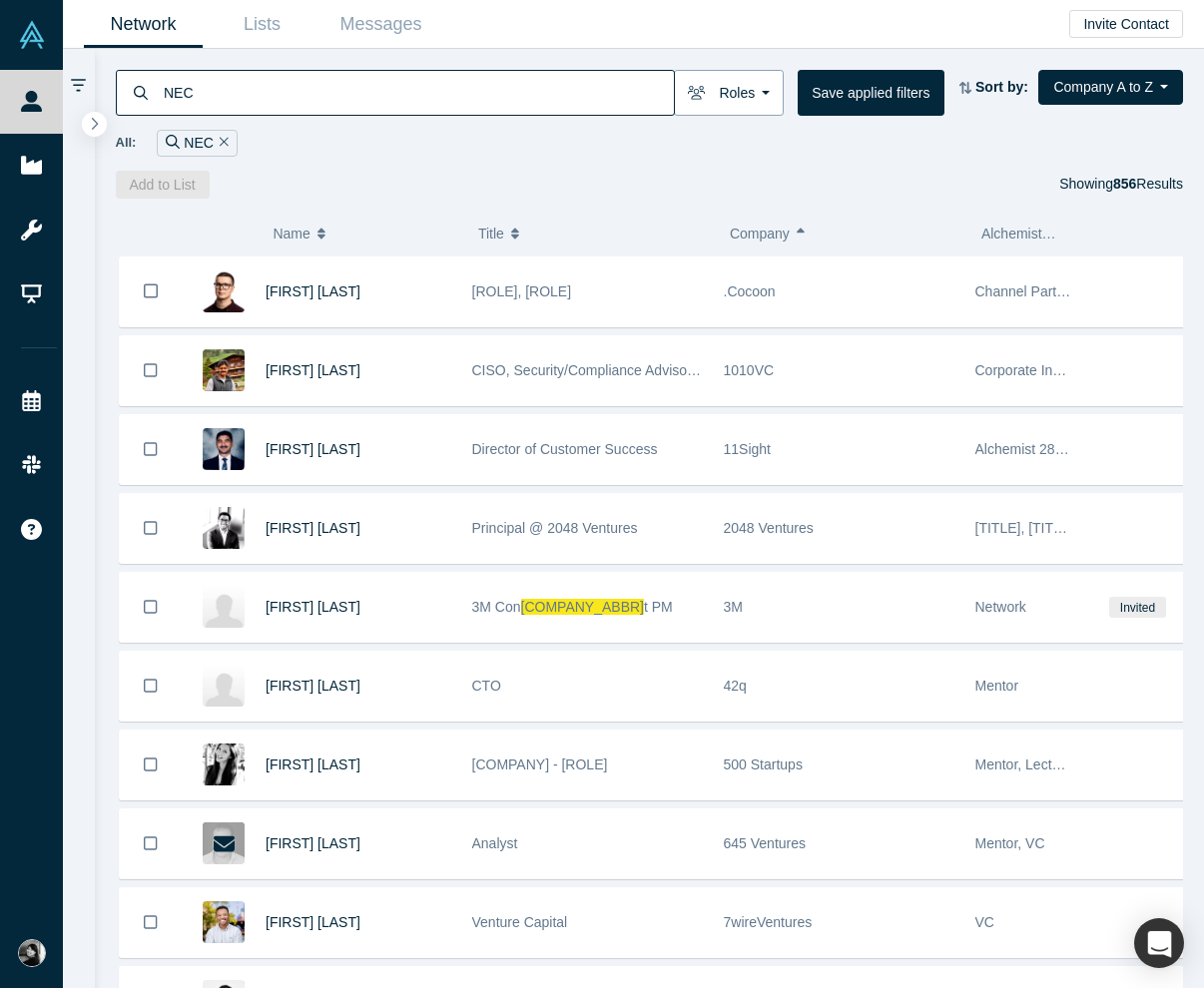 click on "Roles" at bounding box center [729, 93] 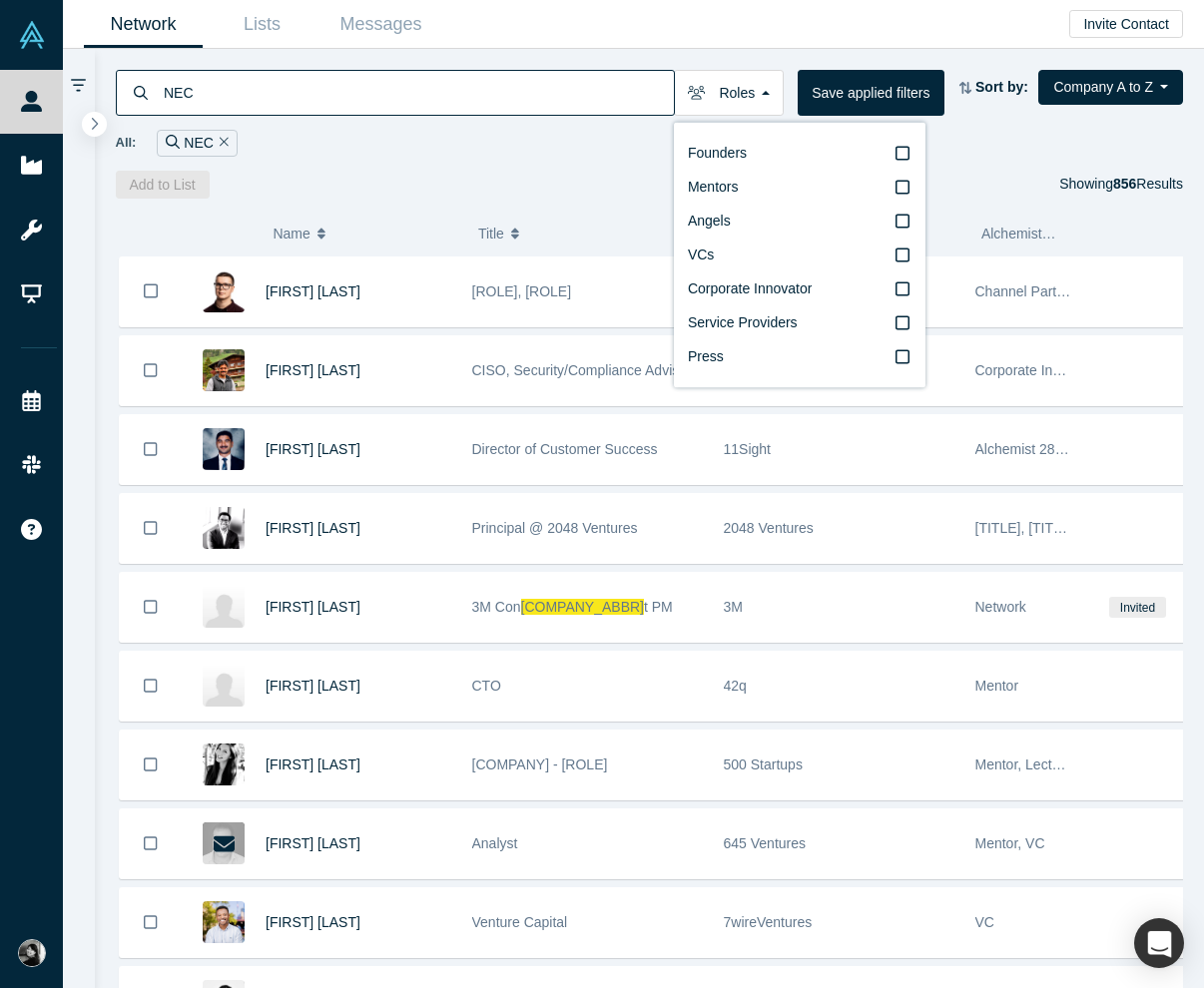 click on "[COMPANY] Roles Founders Mentors Angels VCs Corporate Innovator Service Providers Press Save applied filters Sort by: Company A to Z Recommended Highest Ranking Highest Responsiveness Most Recent Updates All:  [COMPANY] Add to List Showing 856 Results" at bounding box center [650, 124] 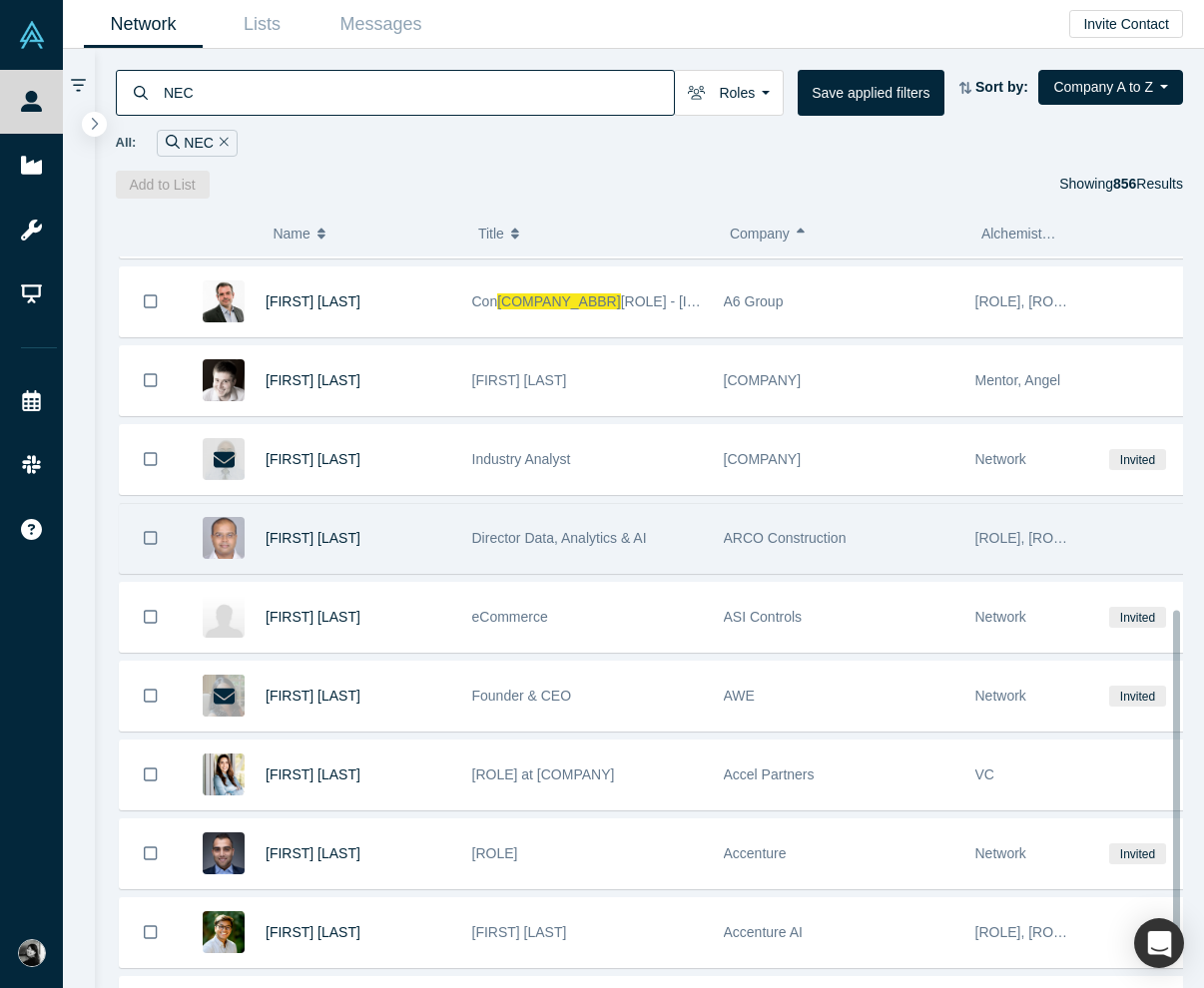 scroll, scrollTop: 863, scrollLeft: 0, axis: vertical 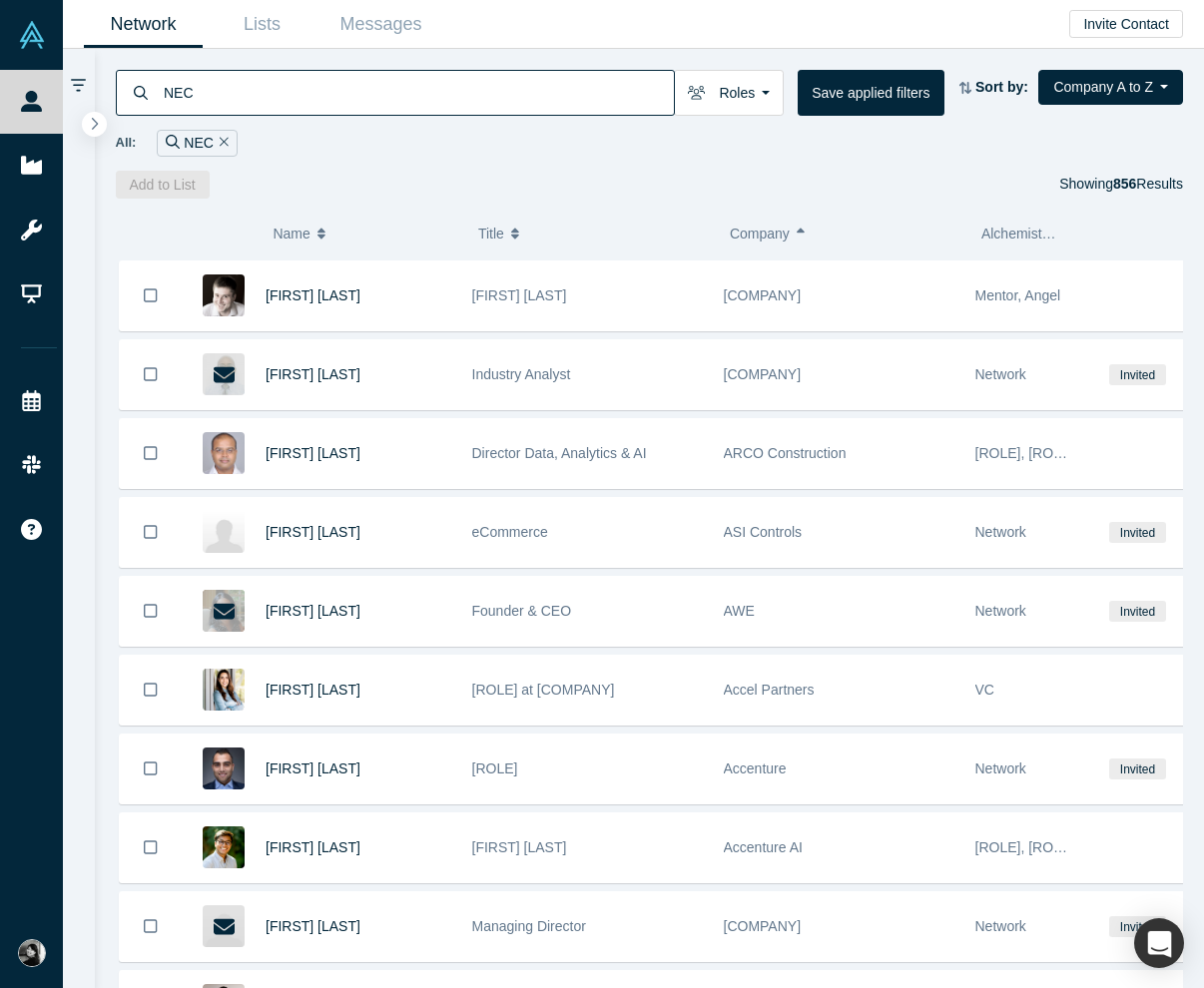 click on "NEC" at bounding box center [417, 92] 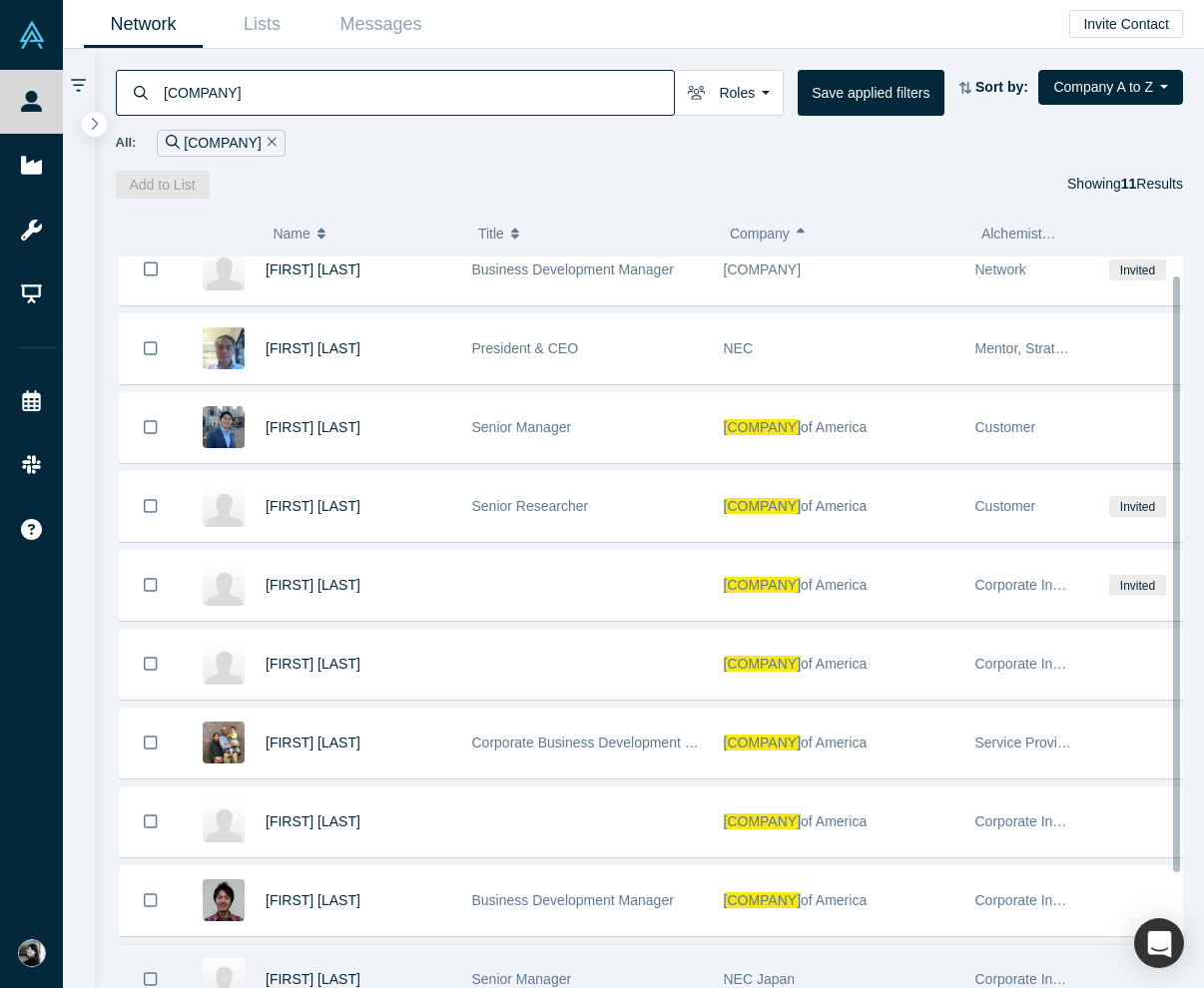 scroll, scrollTop: 0, scrollLeft: 0, axis: both 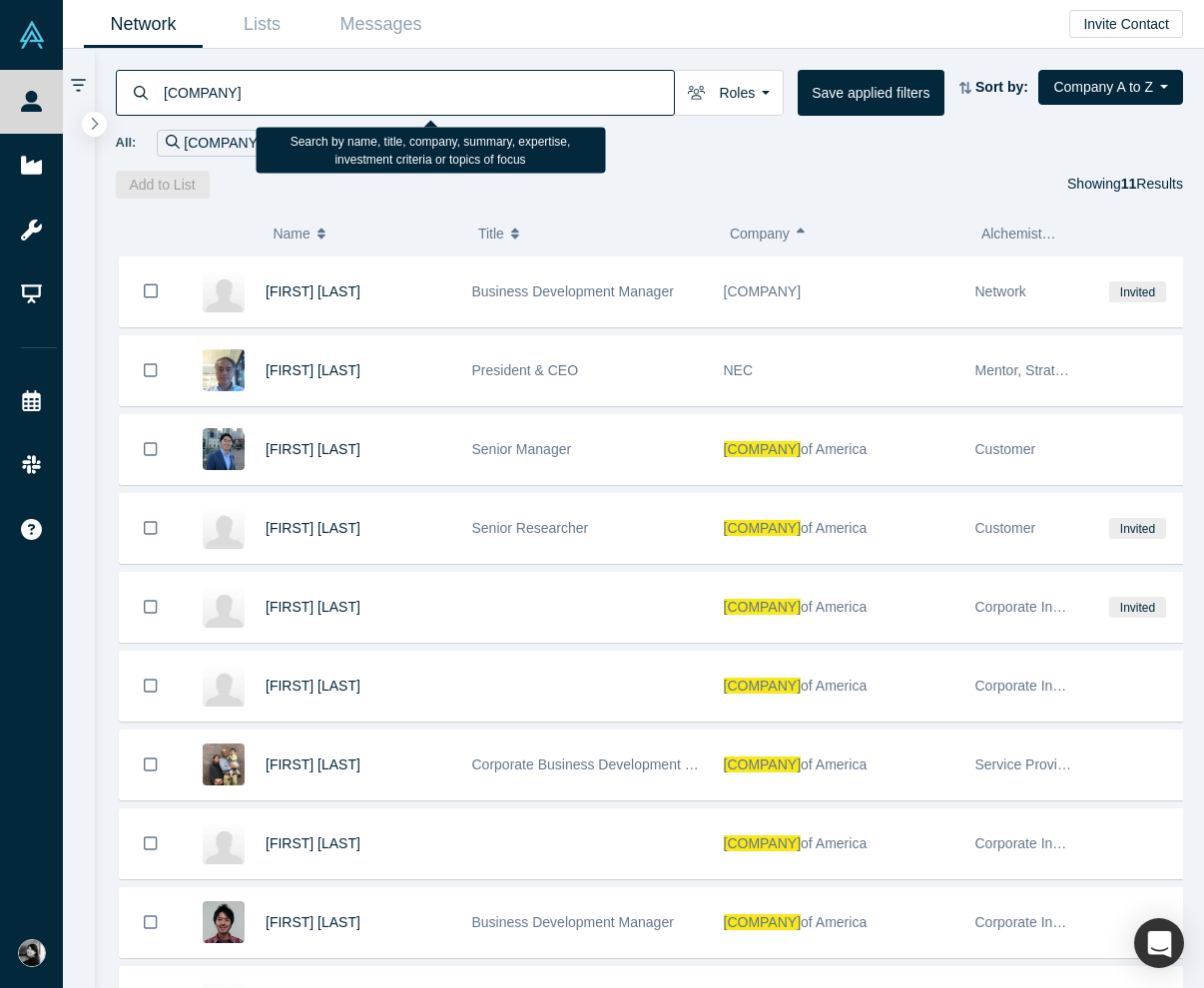 drag, startPoint x: 194, startPoint y: 87, endPoint x: 414, endPoint y: 102, distance: 220.51077 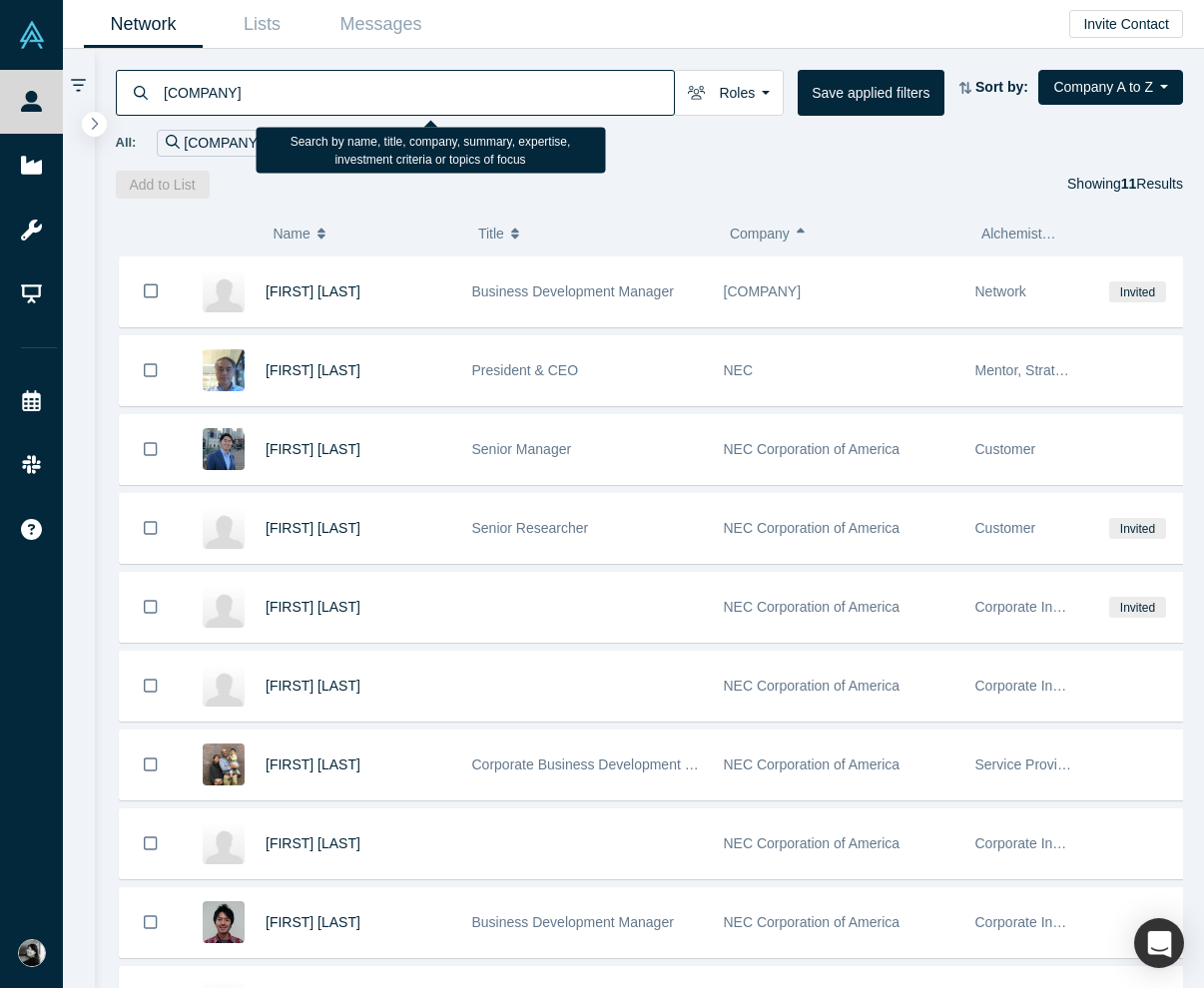 type on "[COMPANY]" 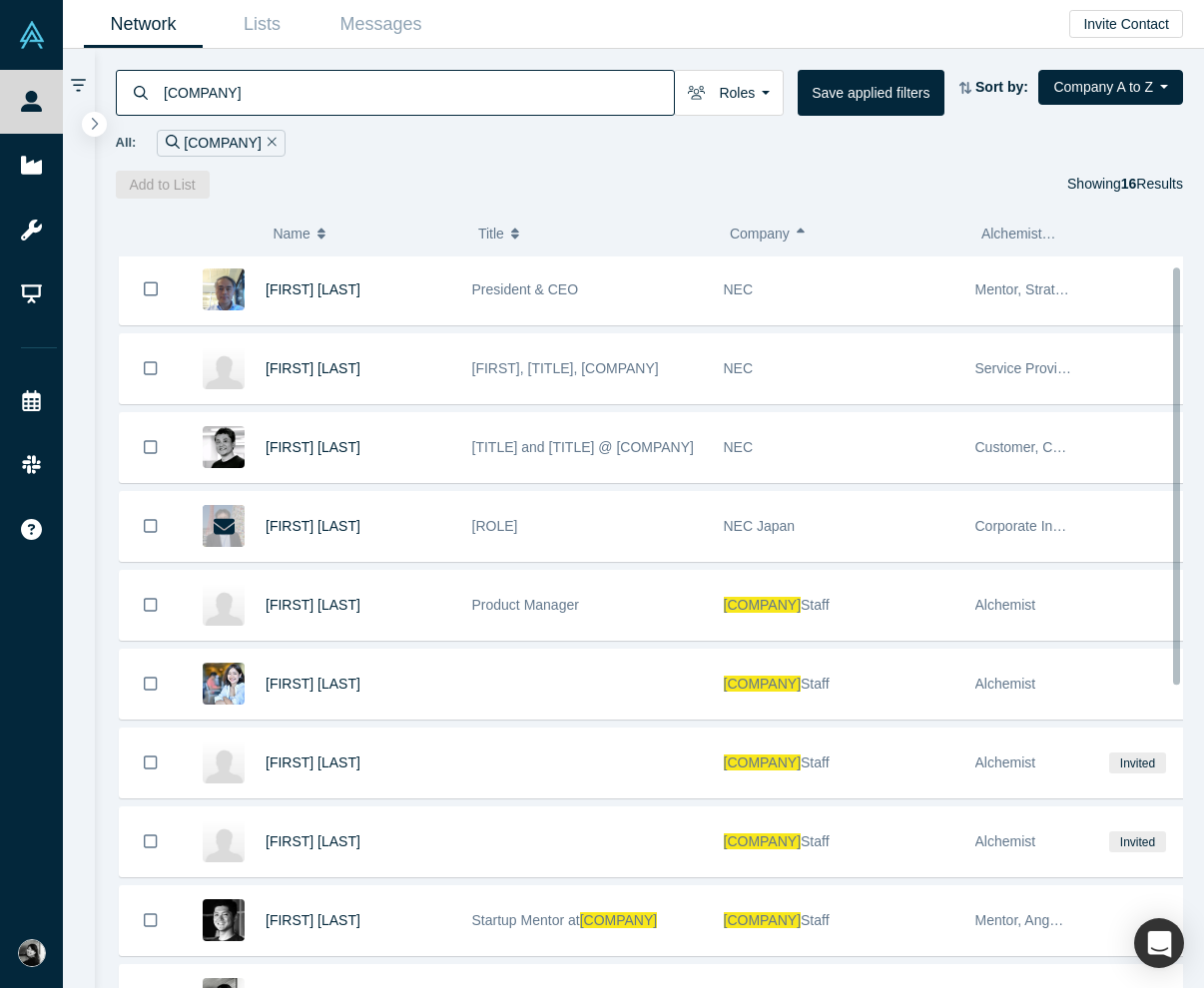 scroll, scrollTop: 0, scrollLeft: 0, axis: both 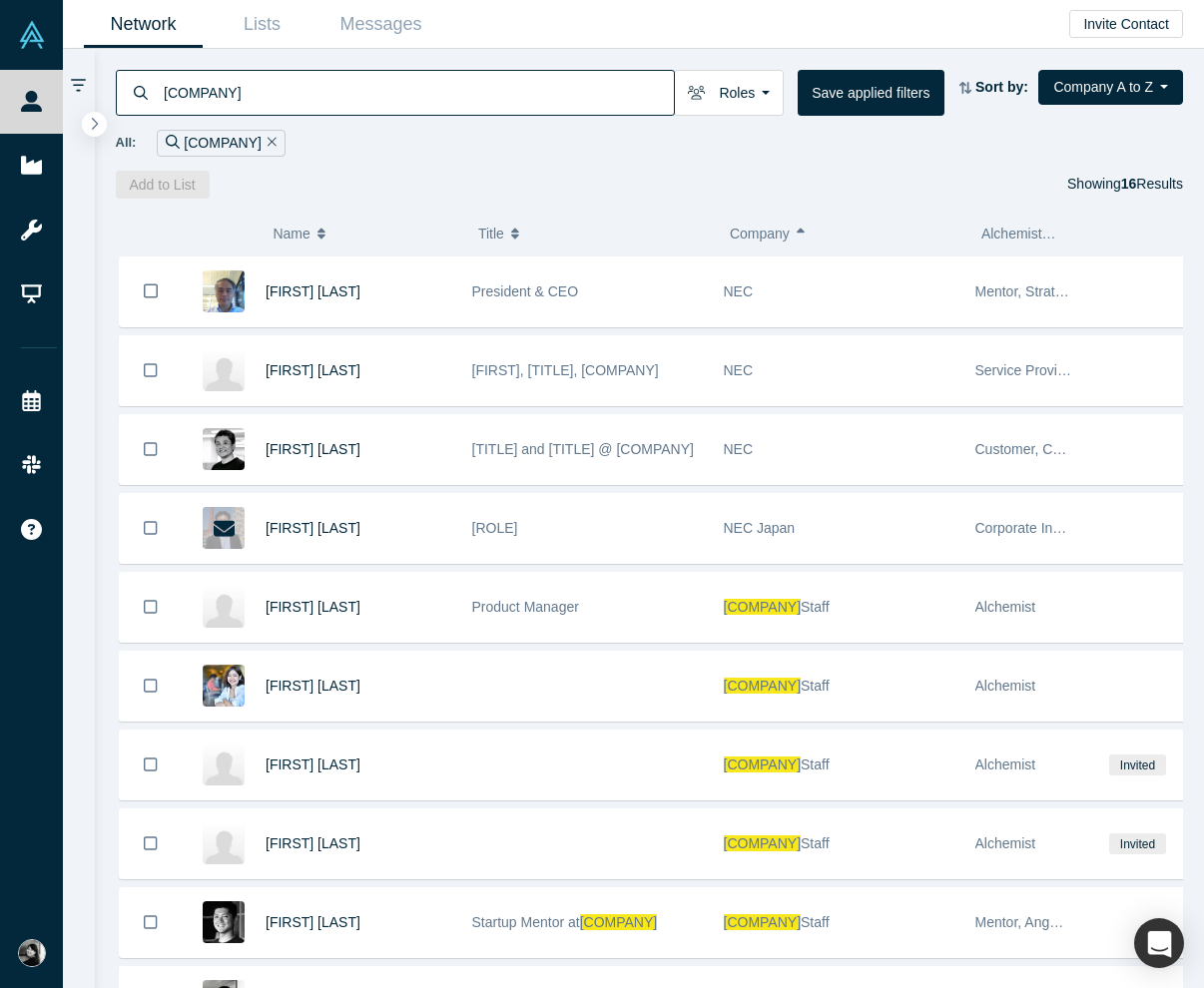 click 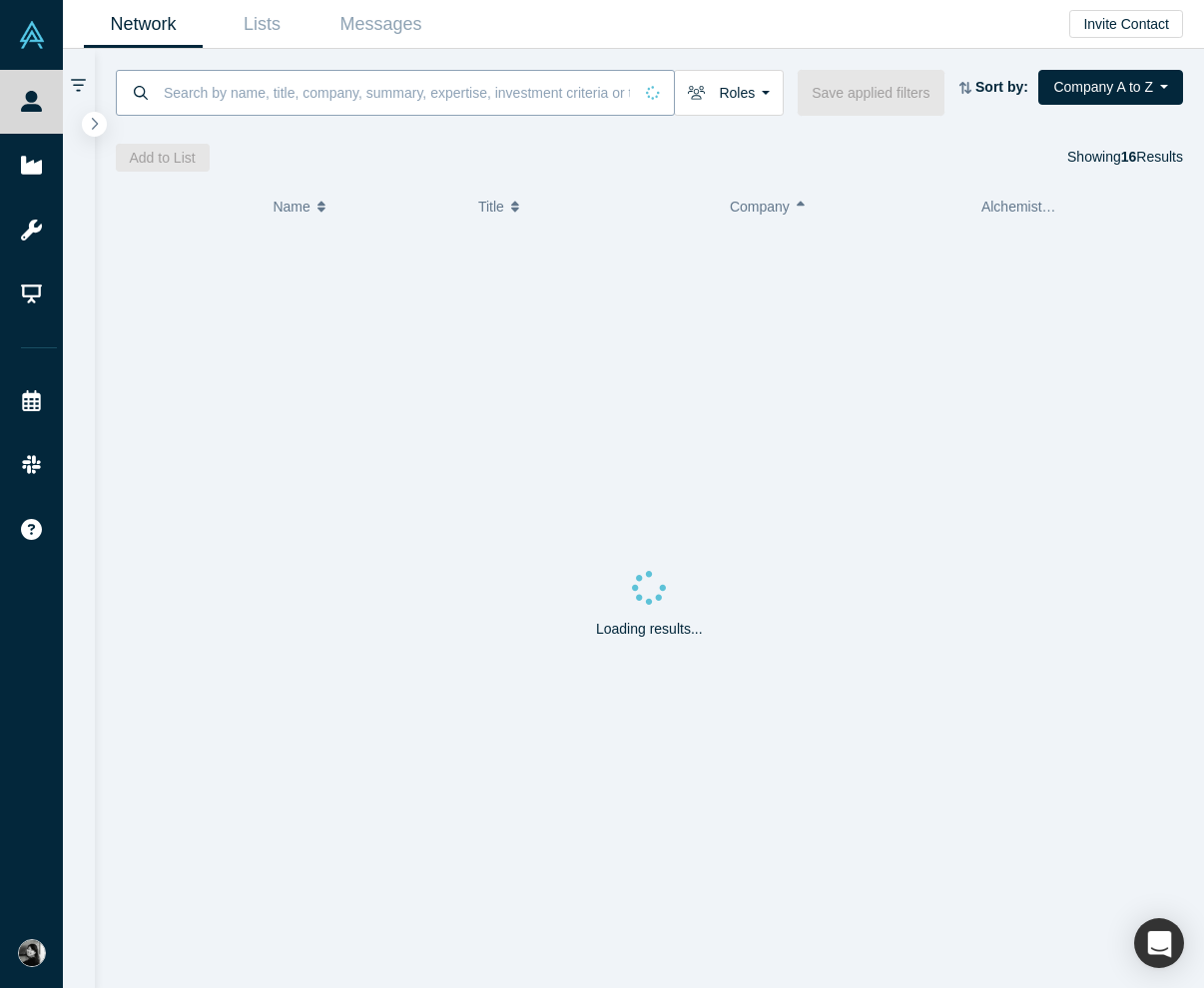 click at bounding box center (396, 92) 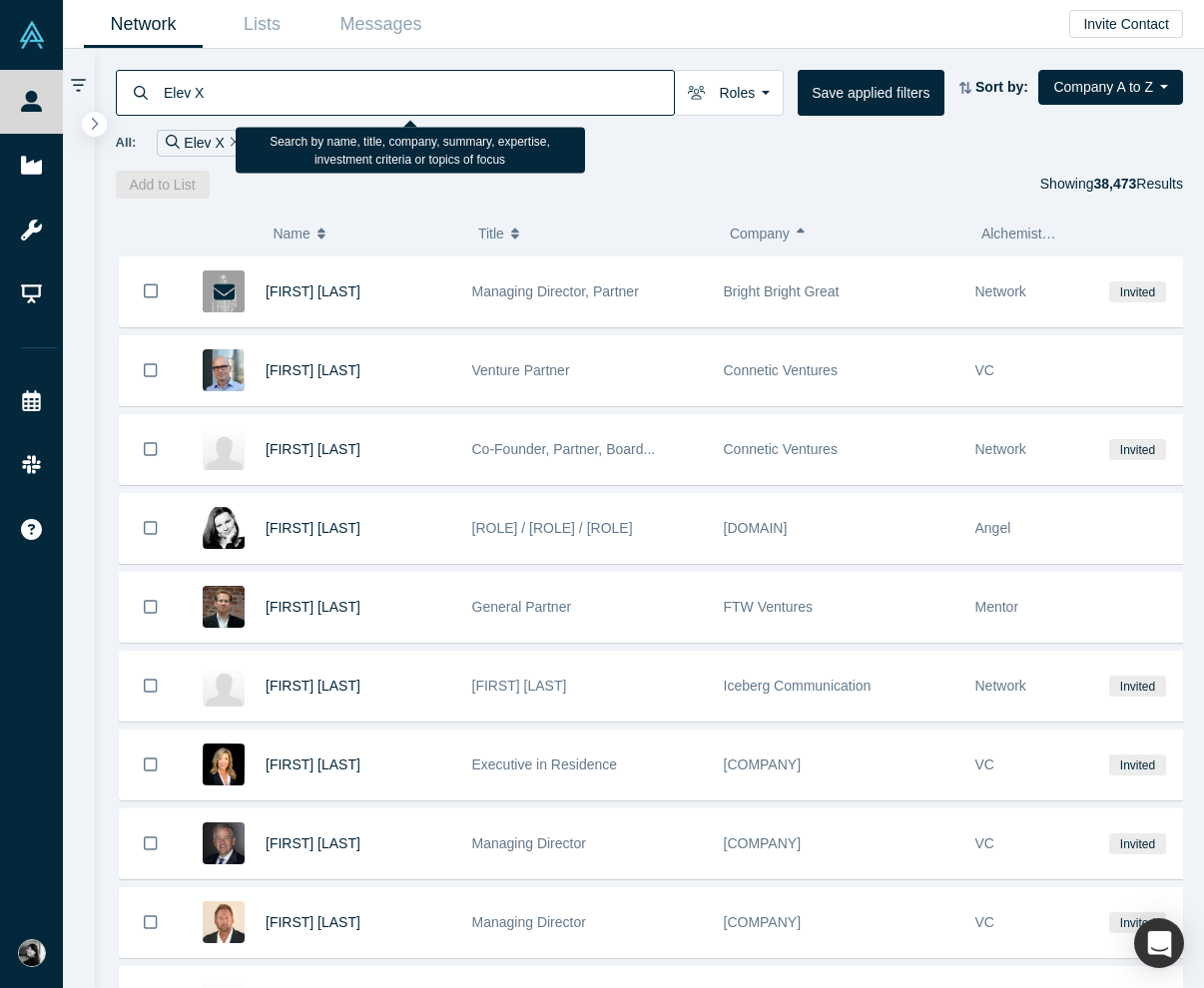 type on "Elev X" 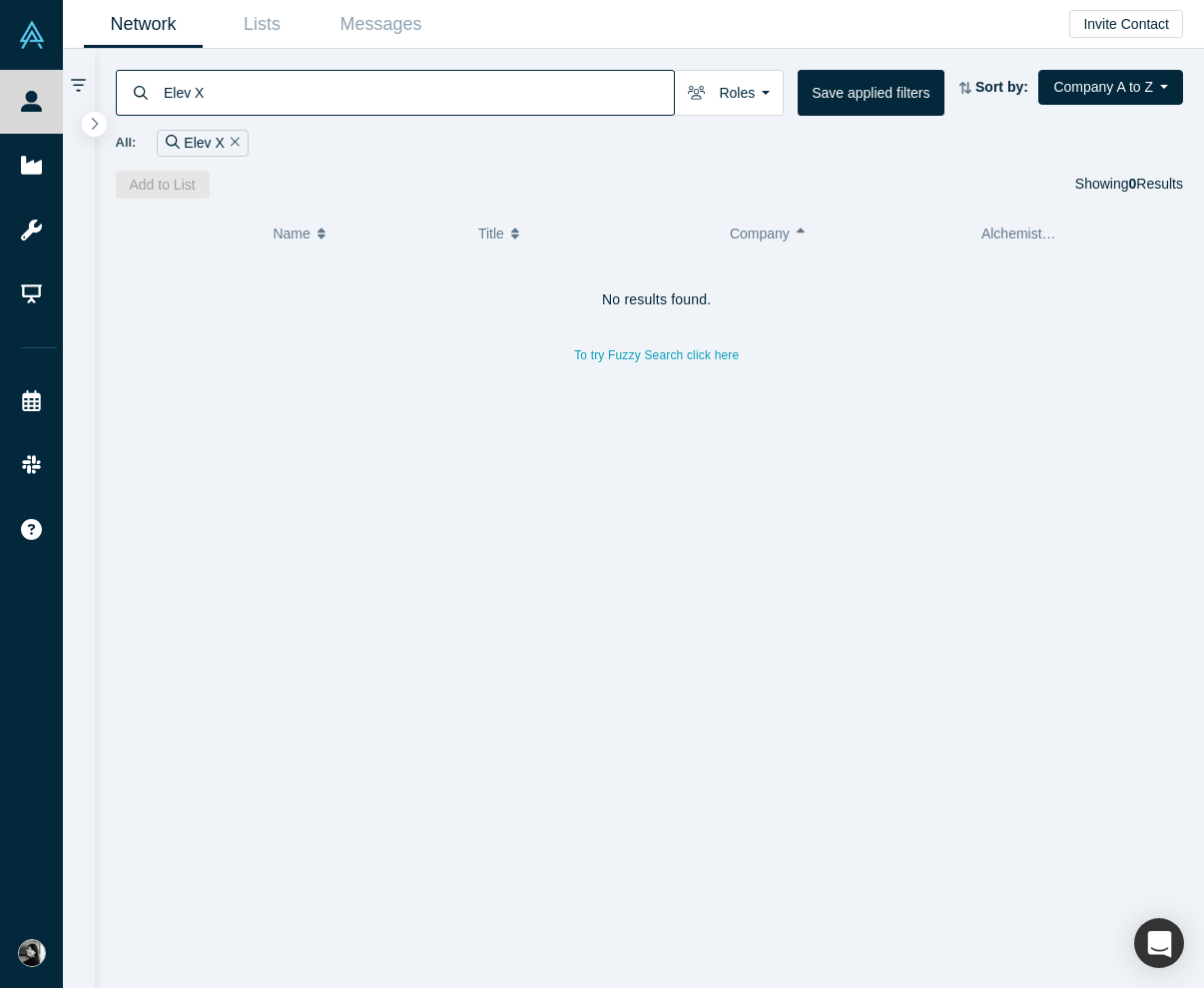 click 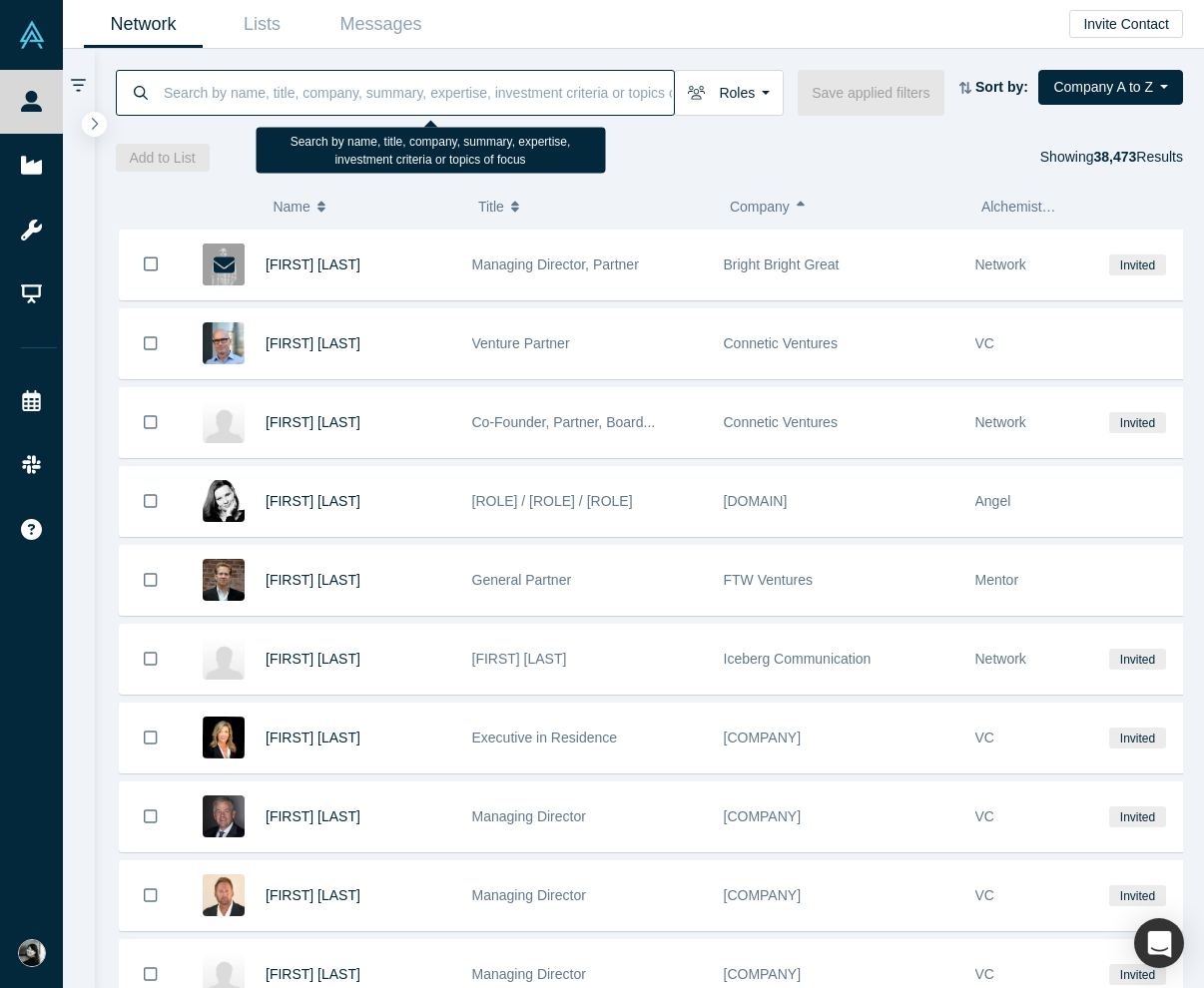 click at bounding box center [417, 92] 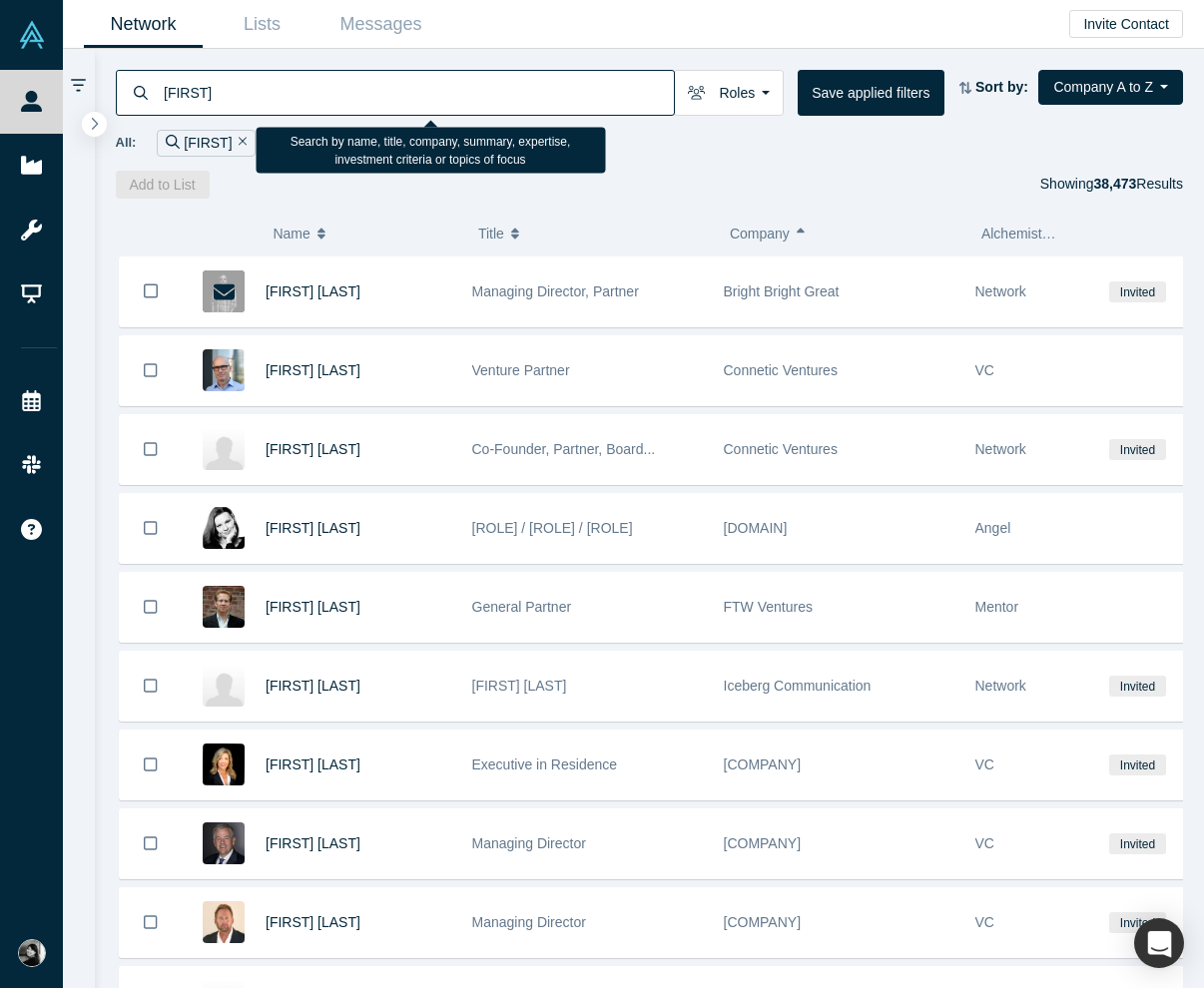 type on "[FIRST]" 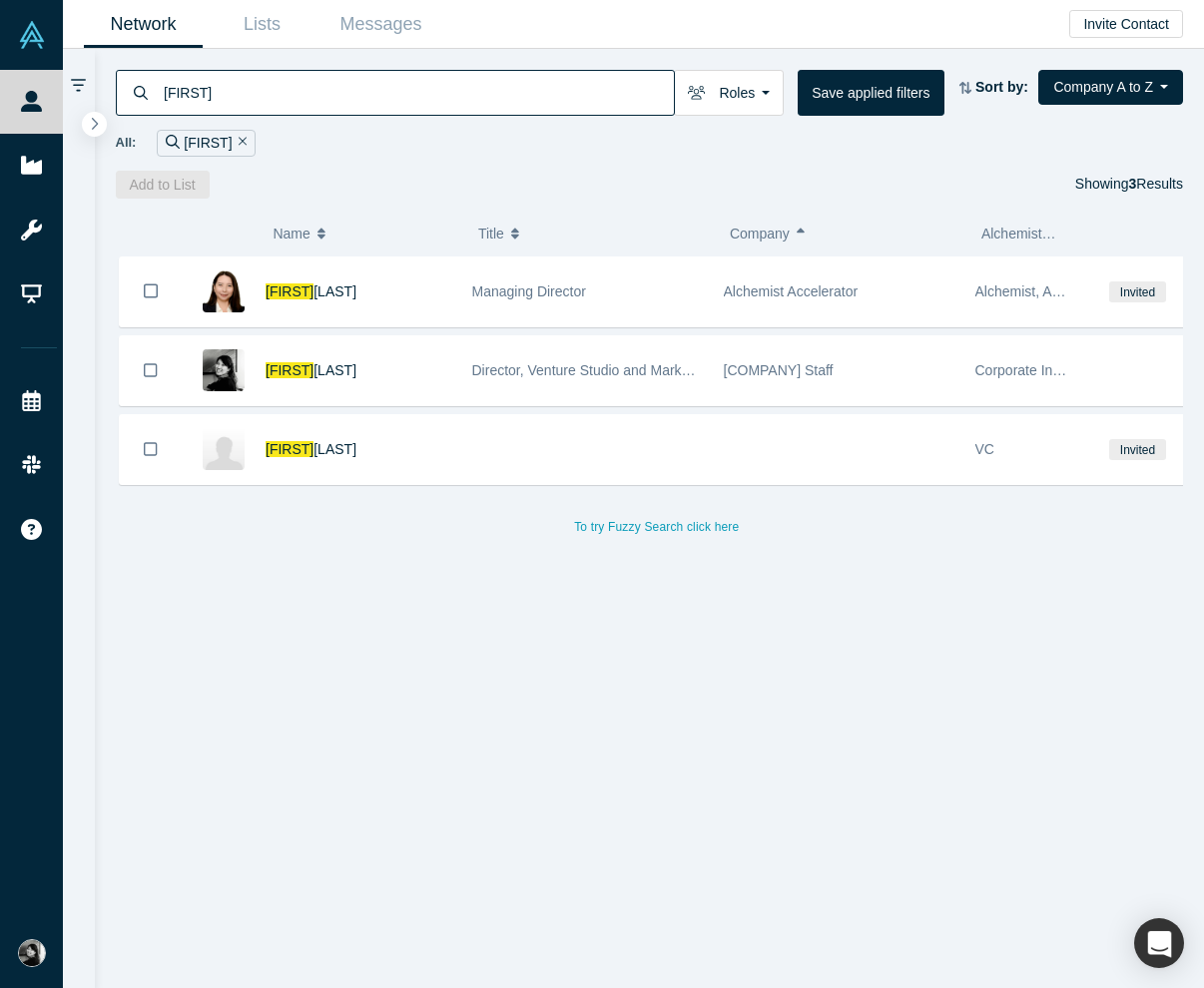click on "[FIRST] [LAST] Managing Director [COMPANY] [COMPANY], [ROLE], [ROLE], [ROLE] Invited [FIRST] [LAST] Director, [ROLE] and [ROLE] [COMPANY] Staff [ROLE] [FIRST] [LAST] VC Invited To try Fuzzy Search click here" at bounding box center [657, 398] 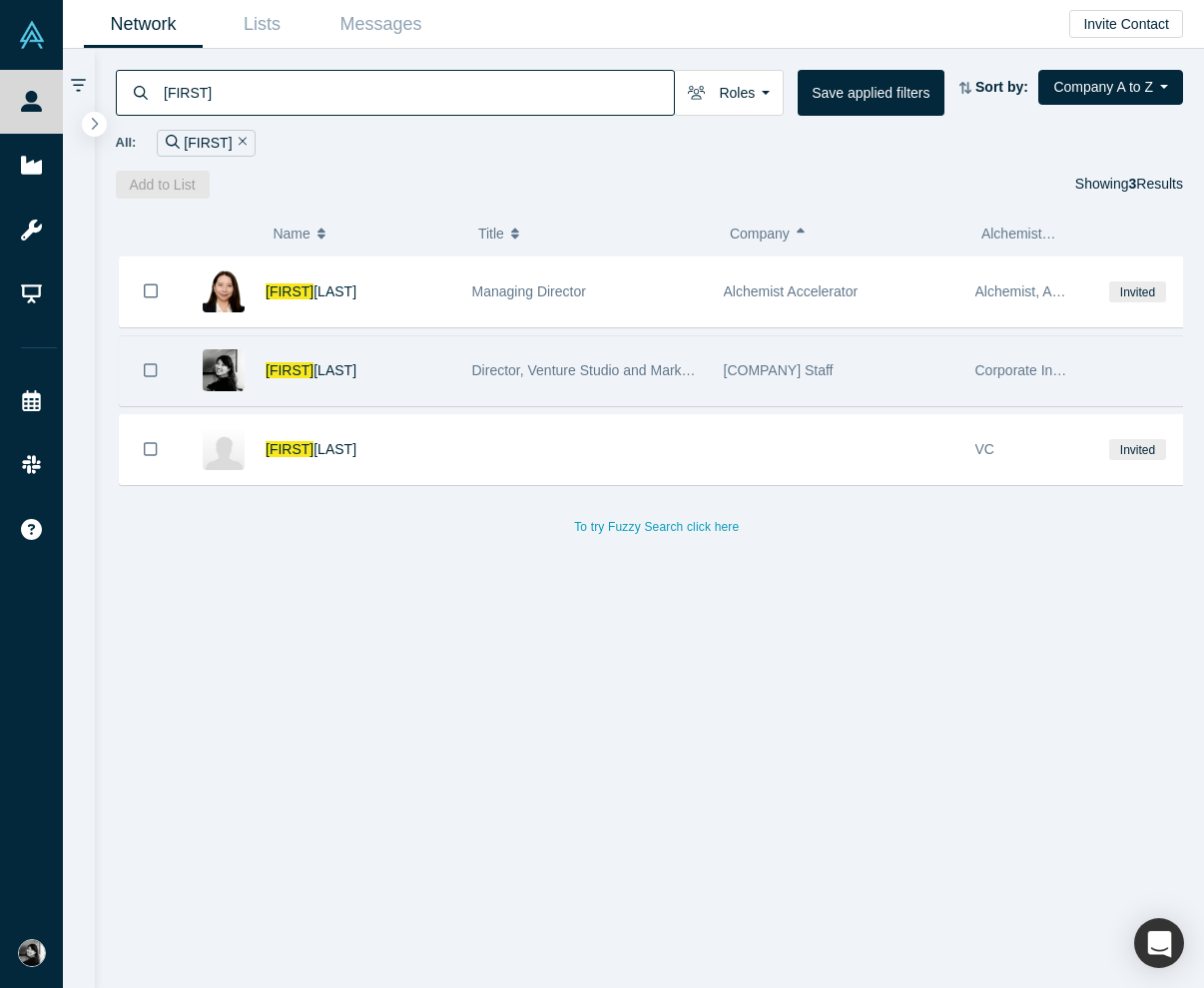click on "[FIRST] [LAST]" at bounding box center (358, 370) 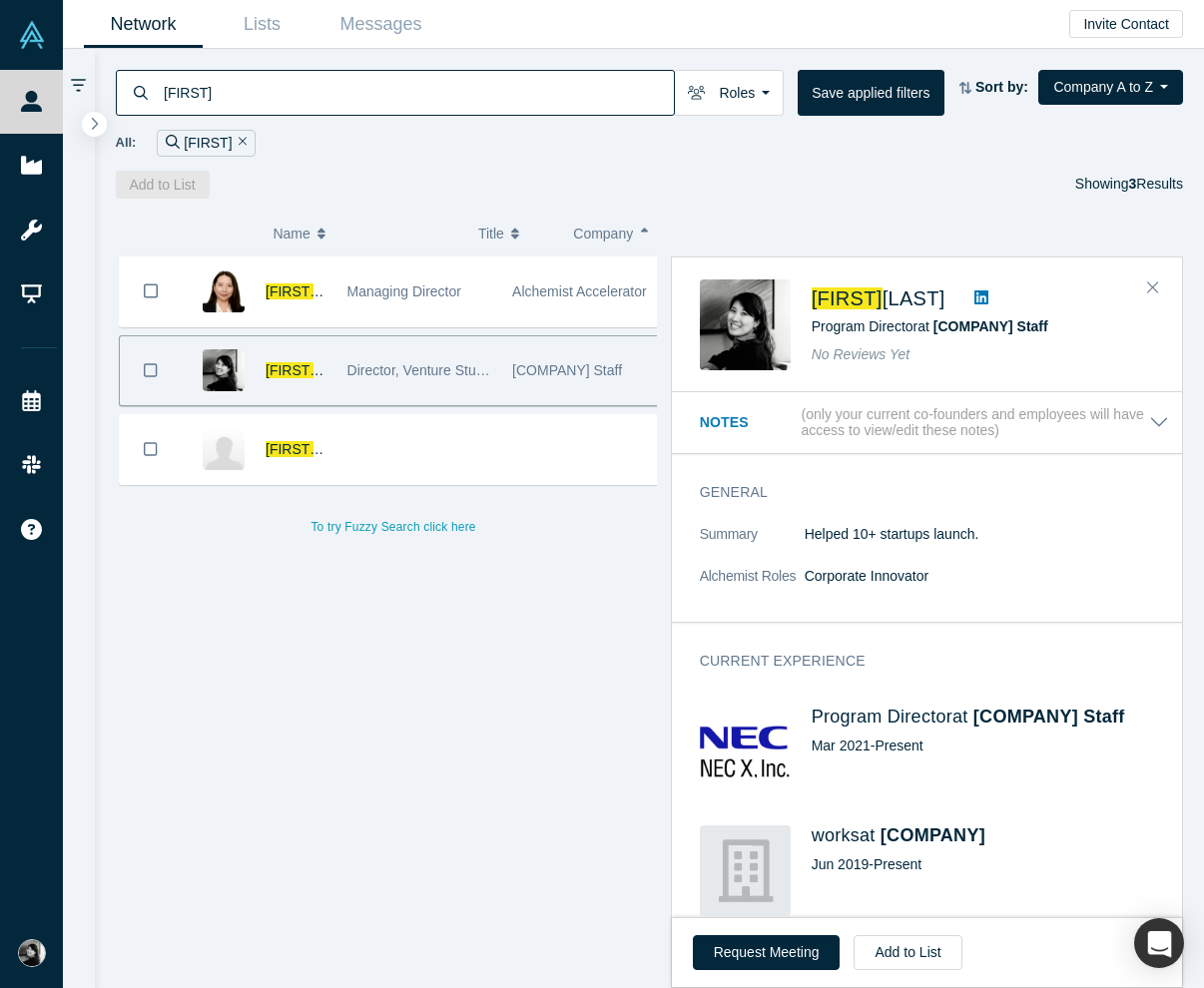 scroll, scrollTop: 0, scrollLeft: 3, axis: horizontal 